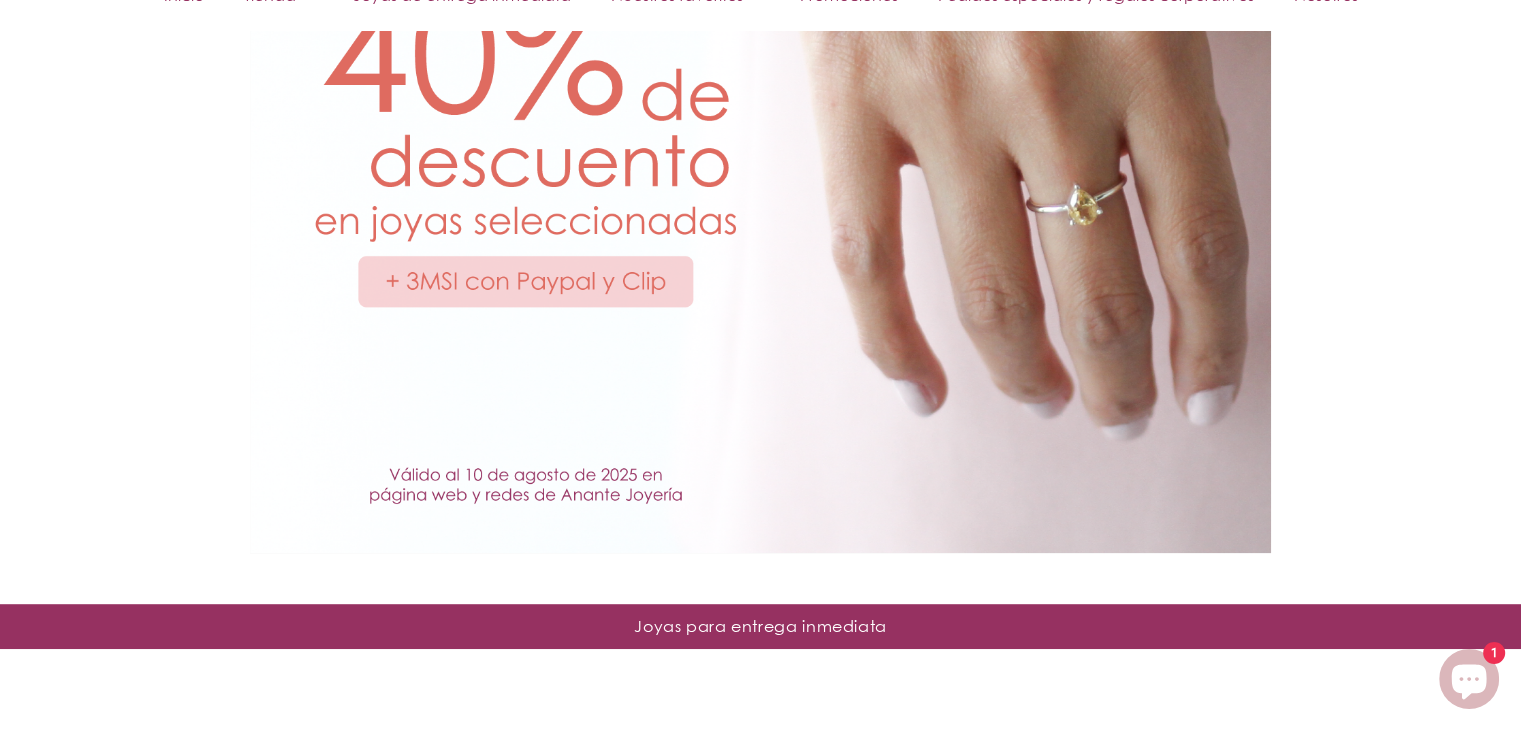 scroll, scrollTop: 1000, scrollLeft: 0, axis: vertical 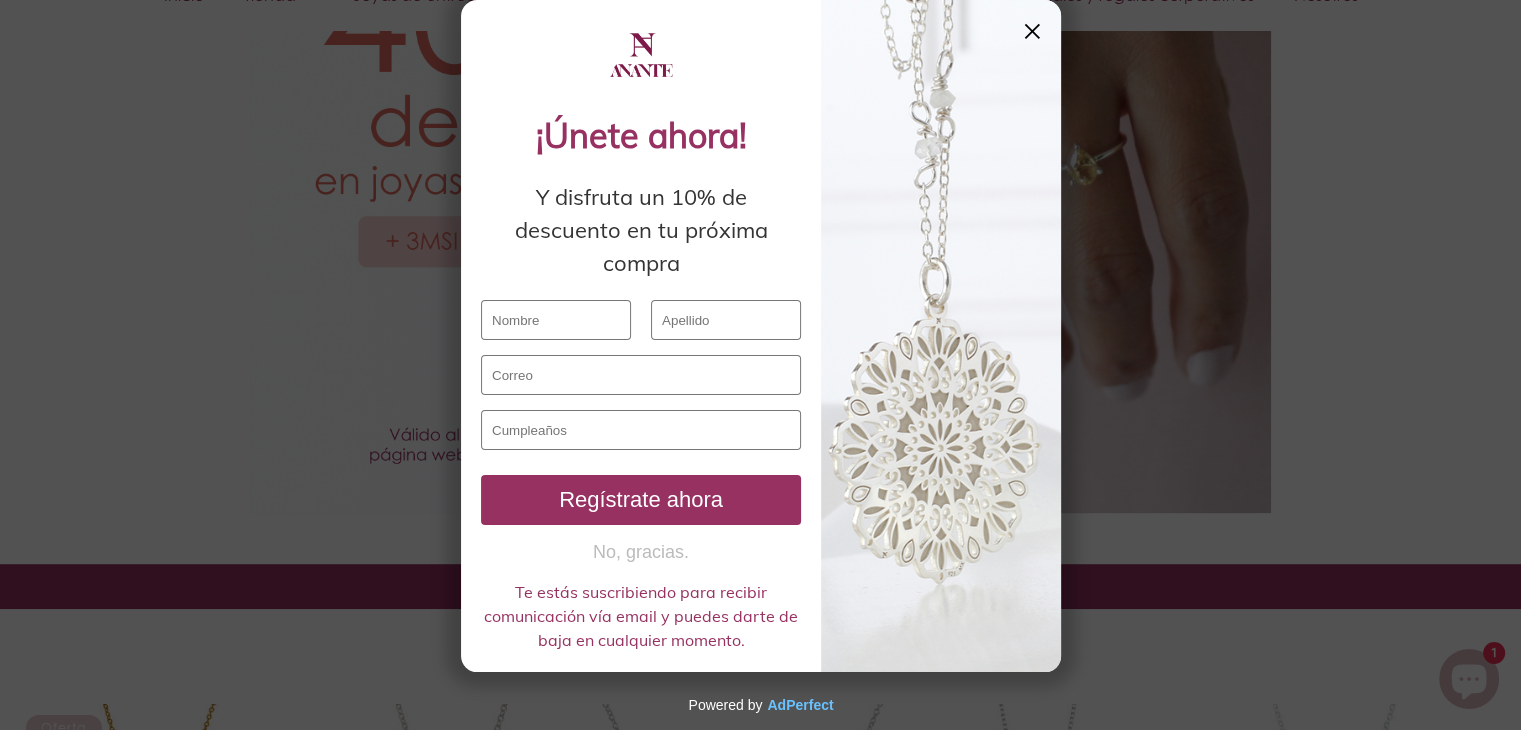 click on "✕" at bounding box center (1032, 31) 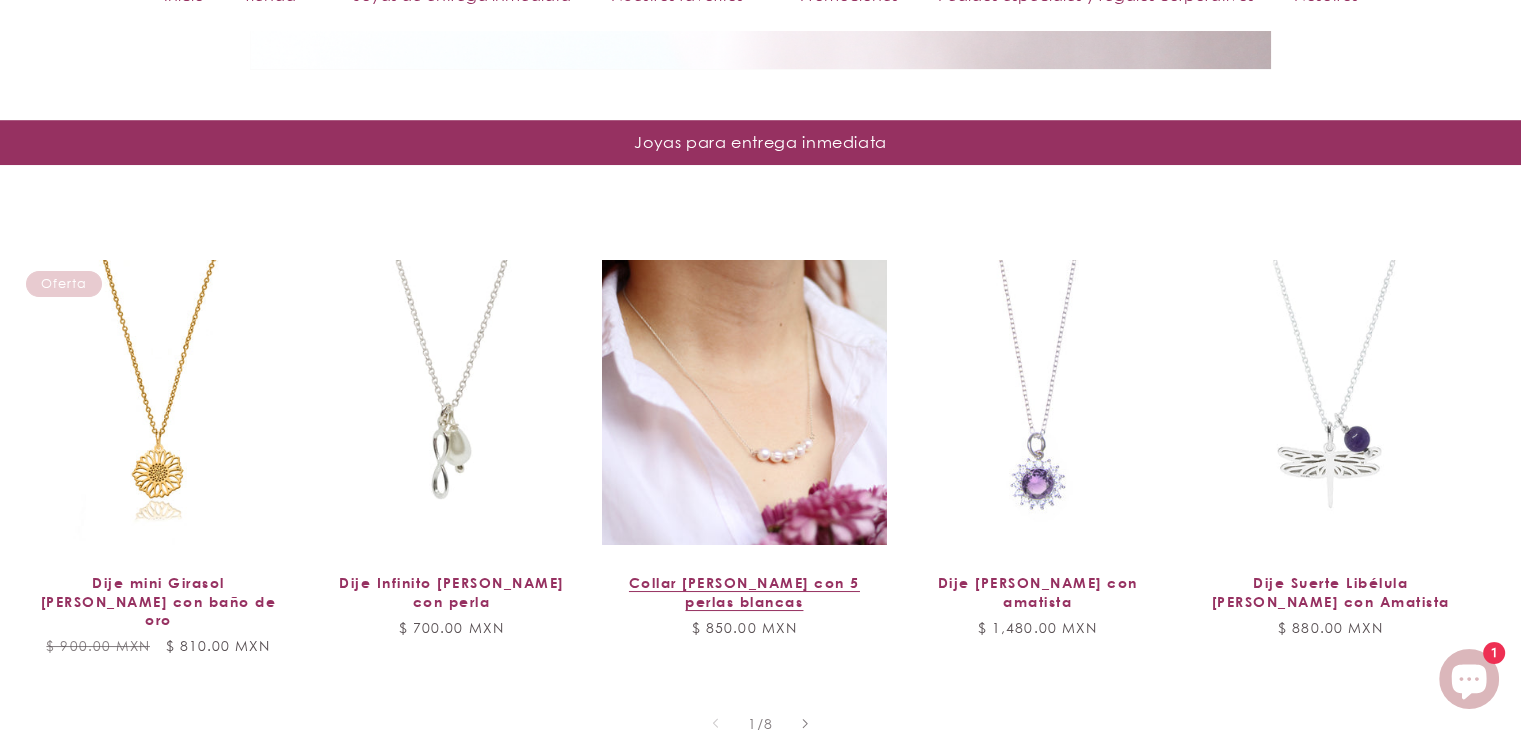 scroll, scrollTop: 1600, scrollLeft: 0, axis: vertical 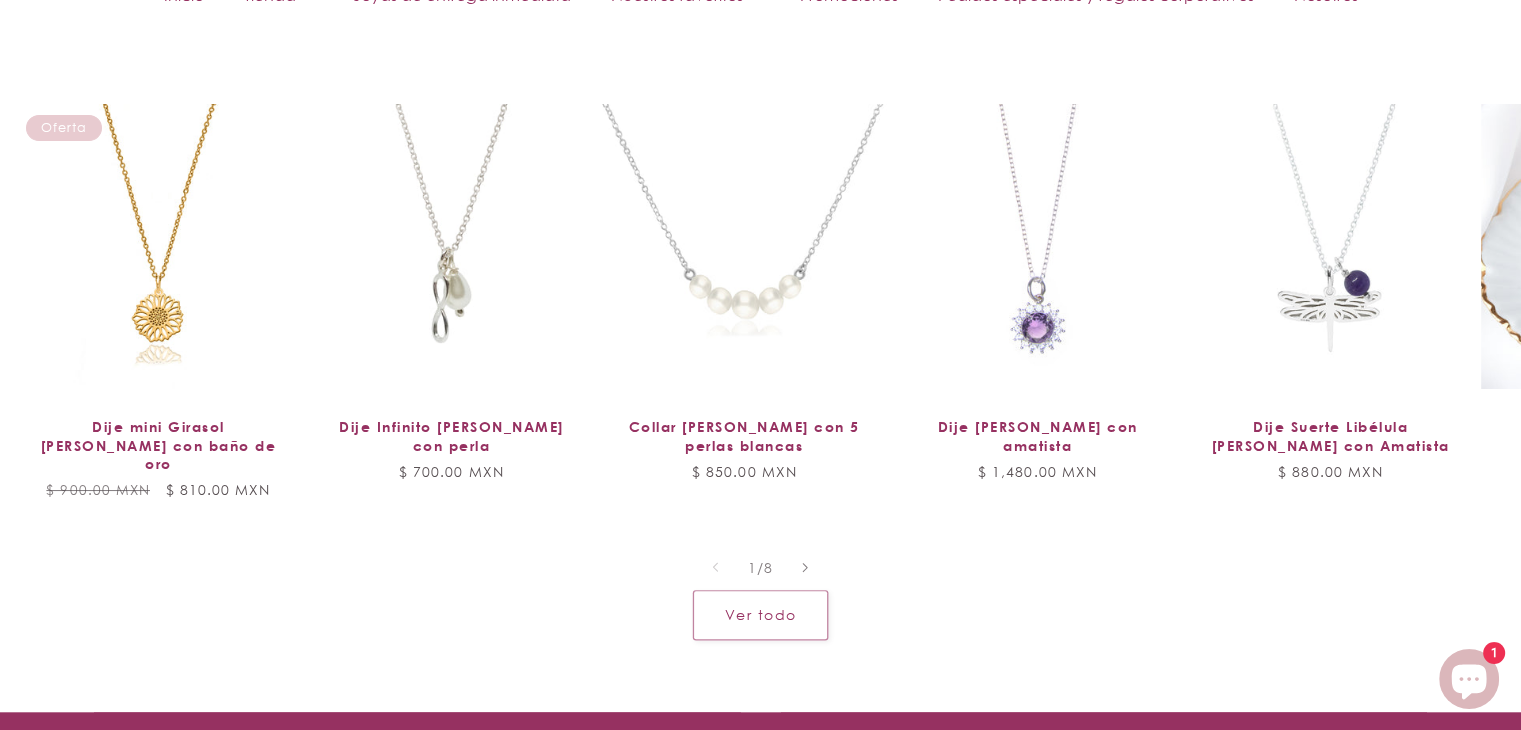 click on "Dije Suerte Colibrí de plata con Labradorita" at bounding box center (1623, 445) 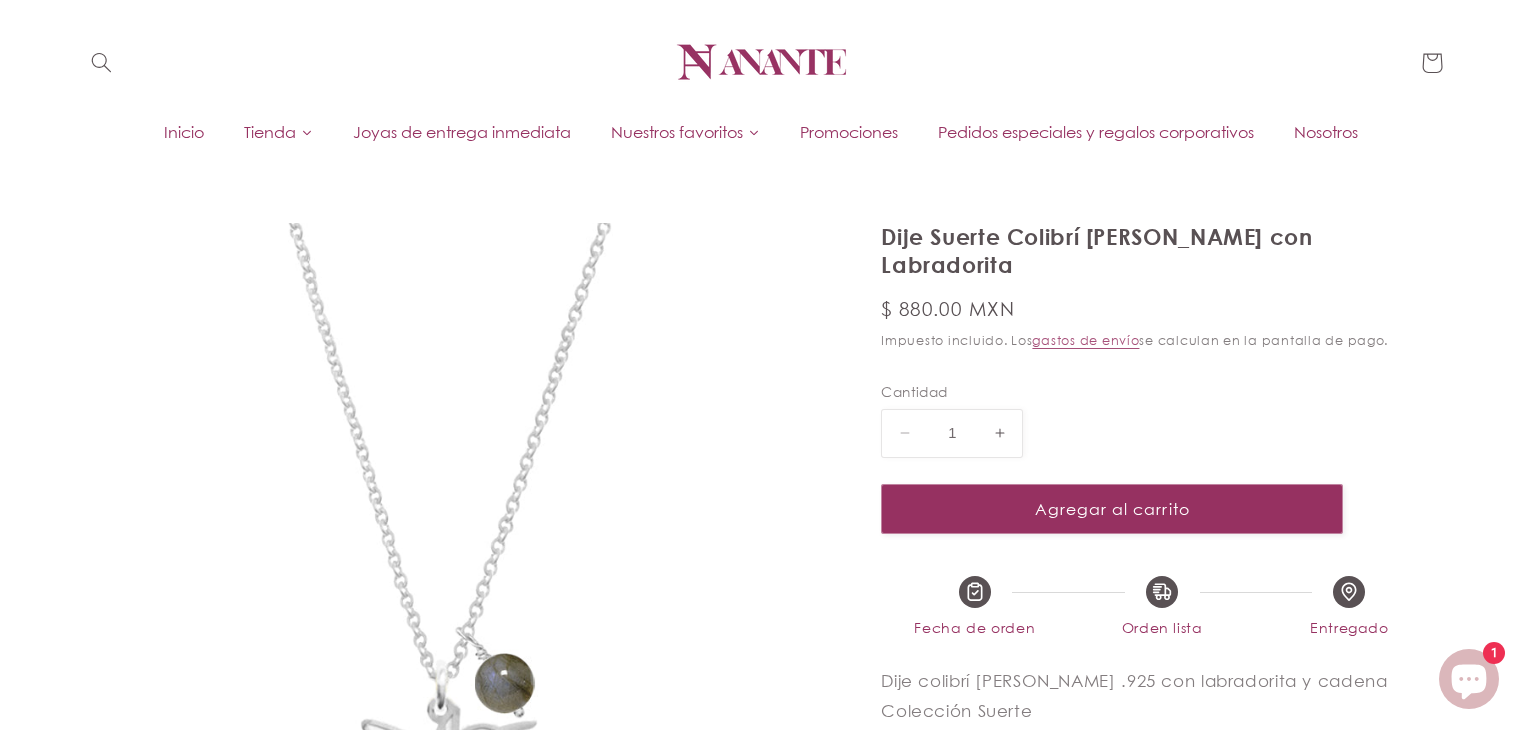 scroll, scrollTop: 0, scrollLeft: 0, axis: both 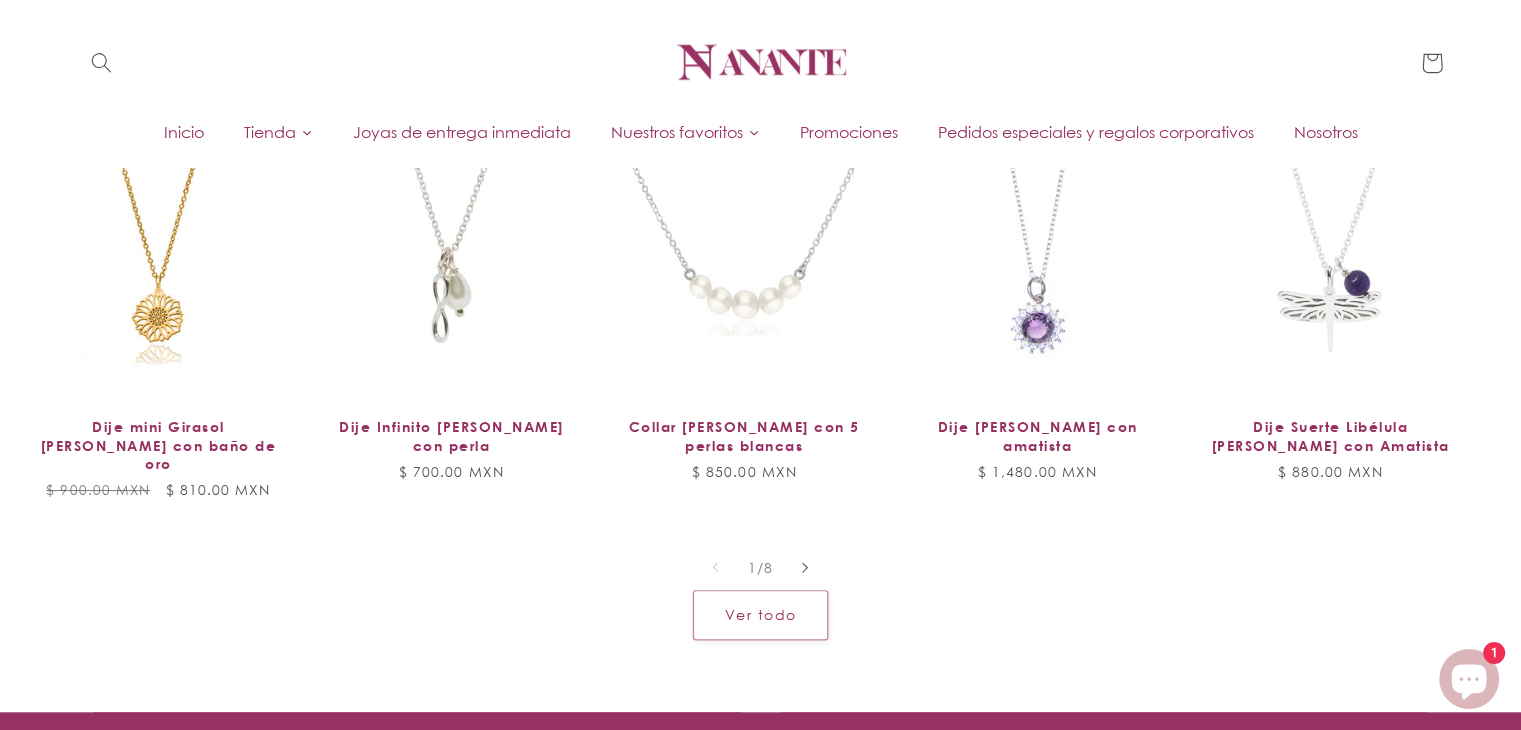 click 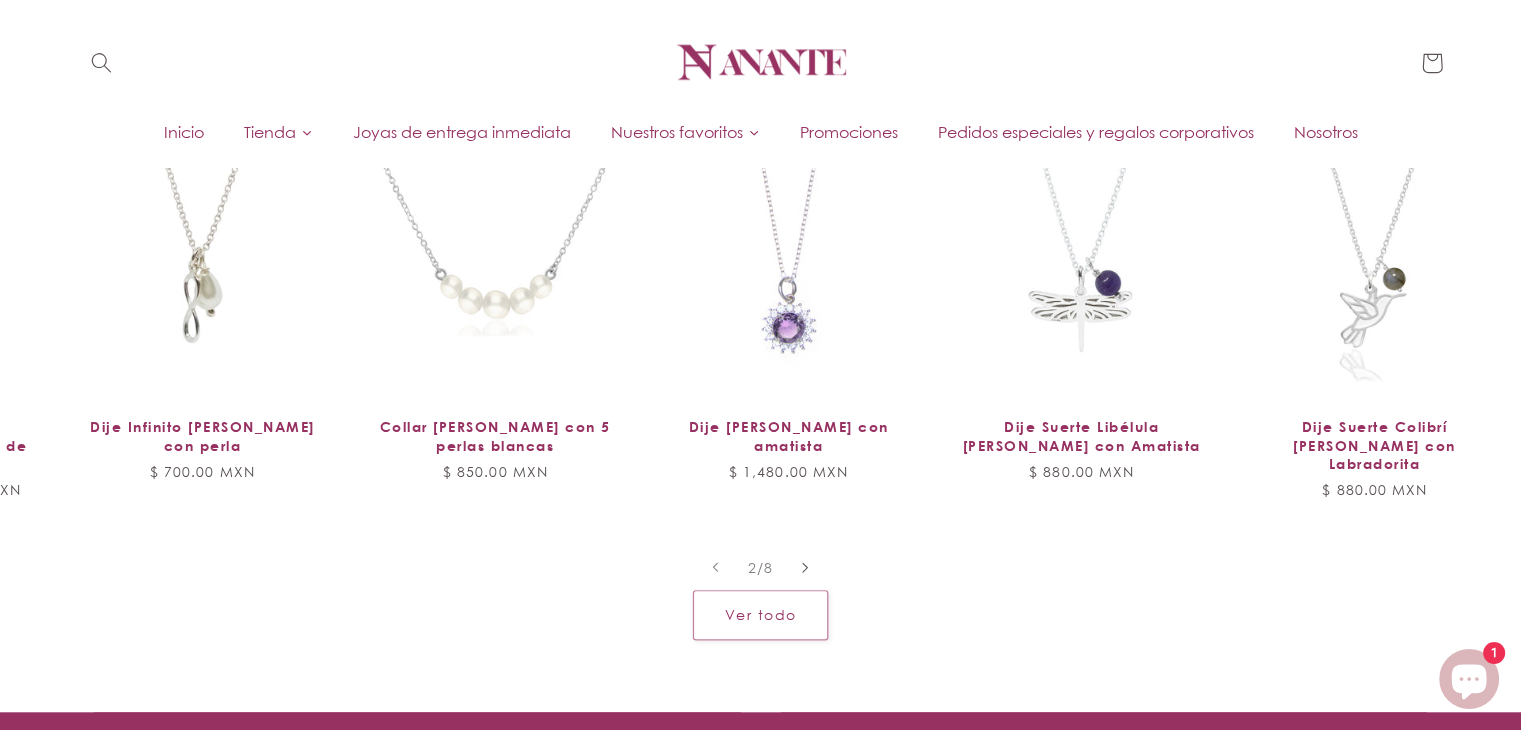 scroll, scrollTop: 0, scrollLeft: 292, axis: horizontal 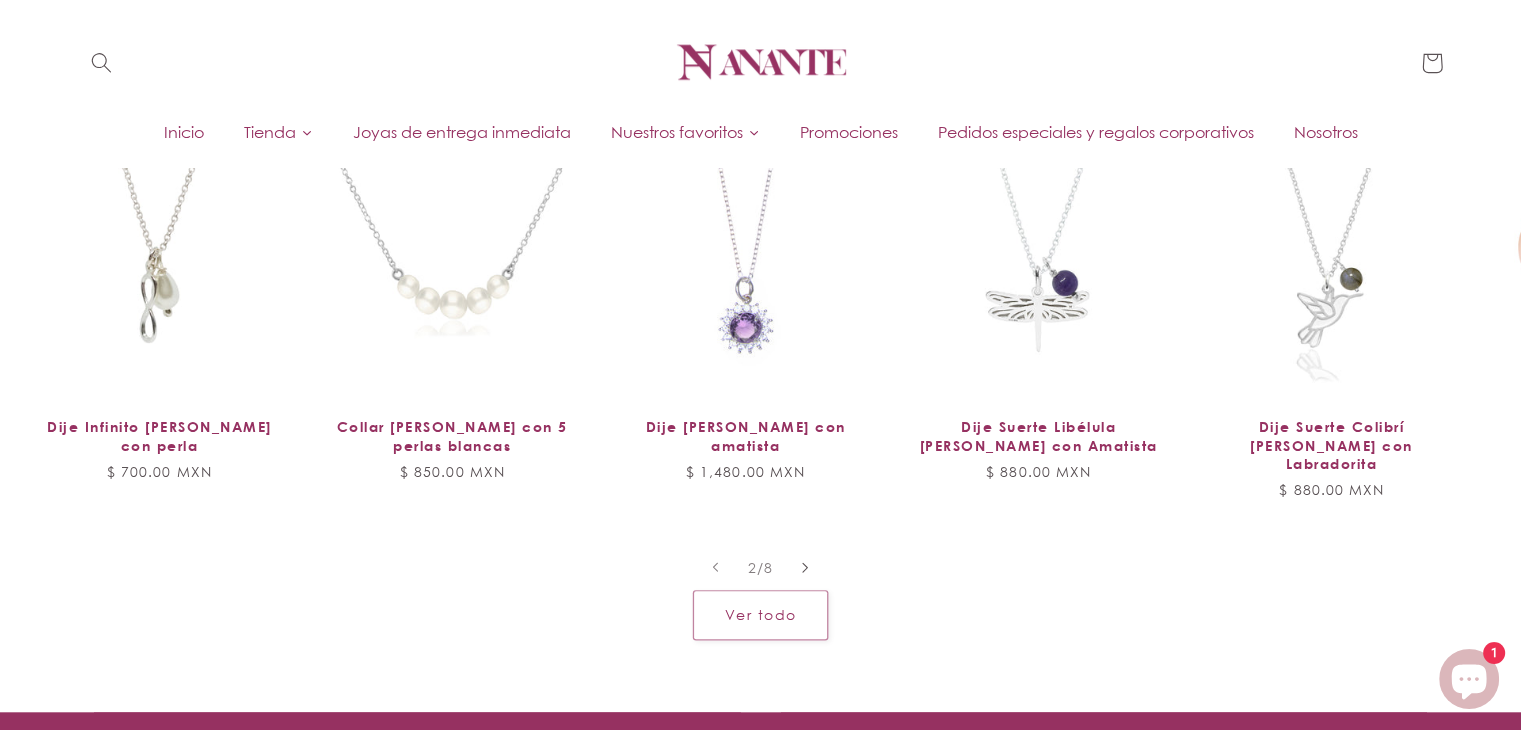 click 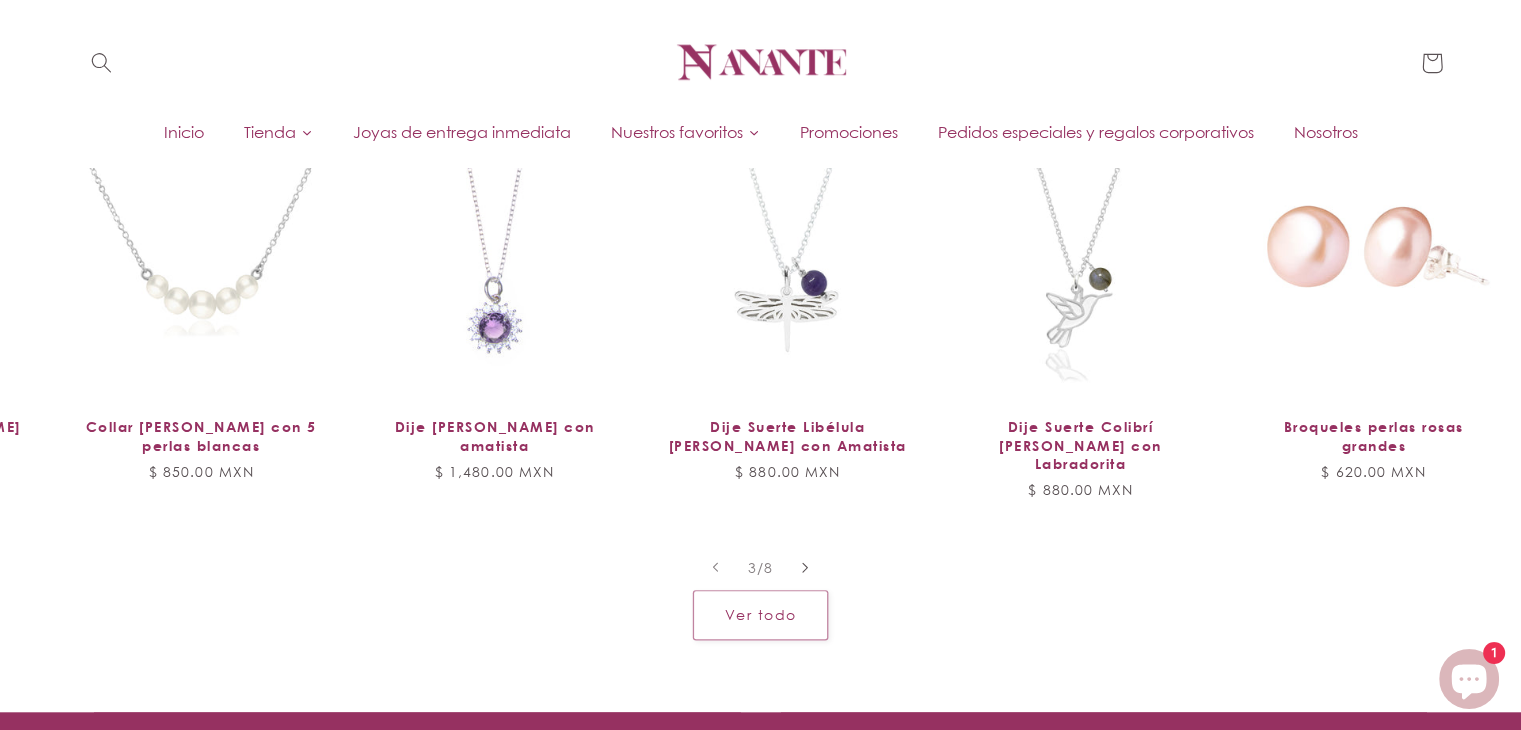 scroll, scrollTop: 0, scrollLeft: 586, axis: horizontal 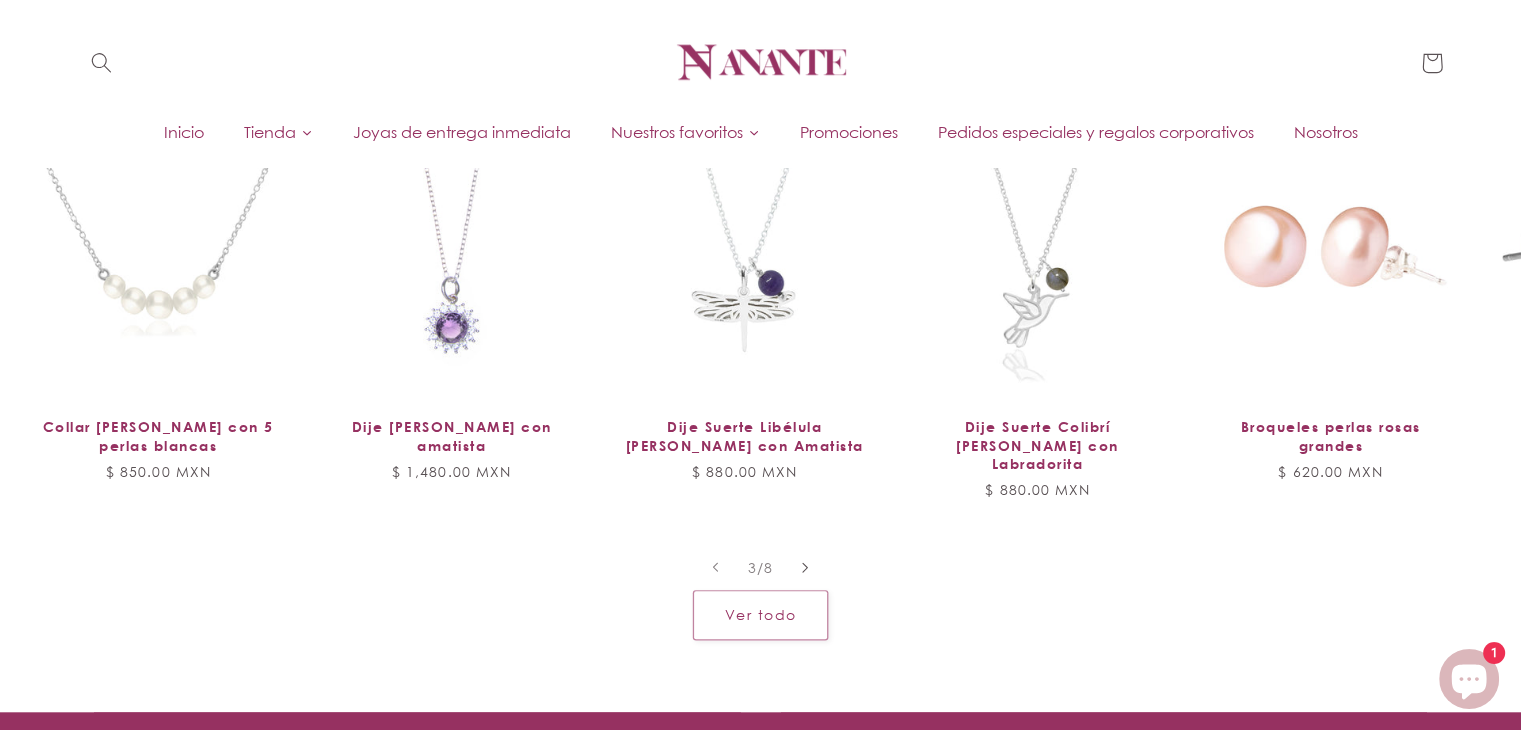 click 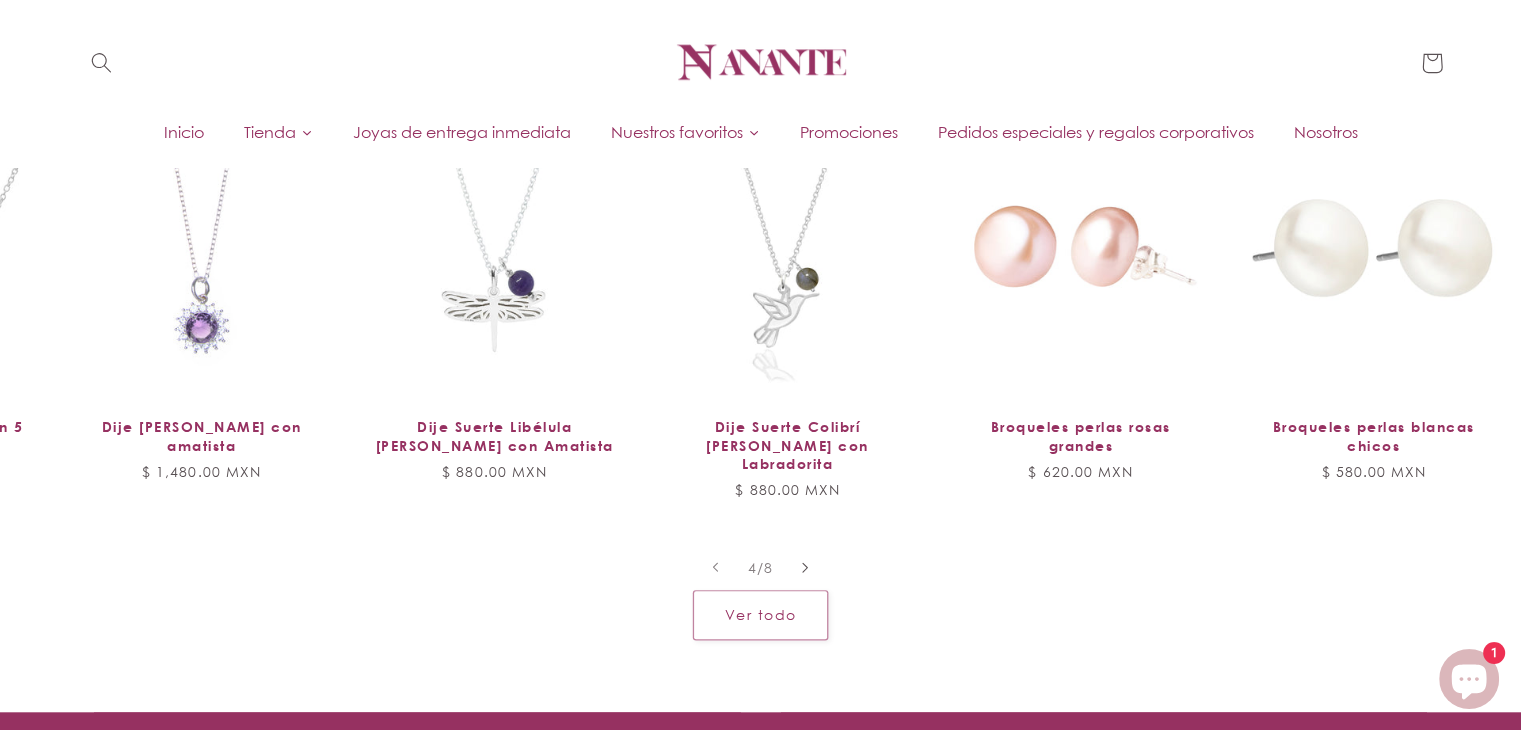 scroll, scrollTop: 0, scrollLeft: 879, axis: horizontal 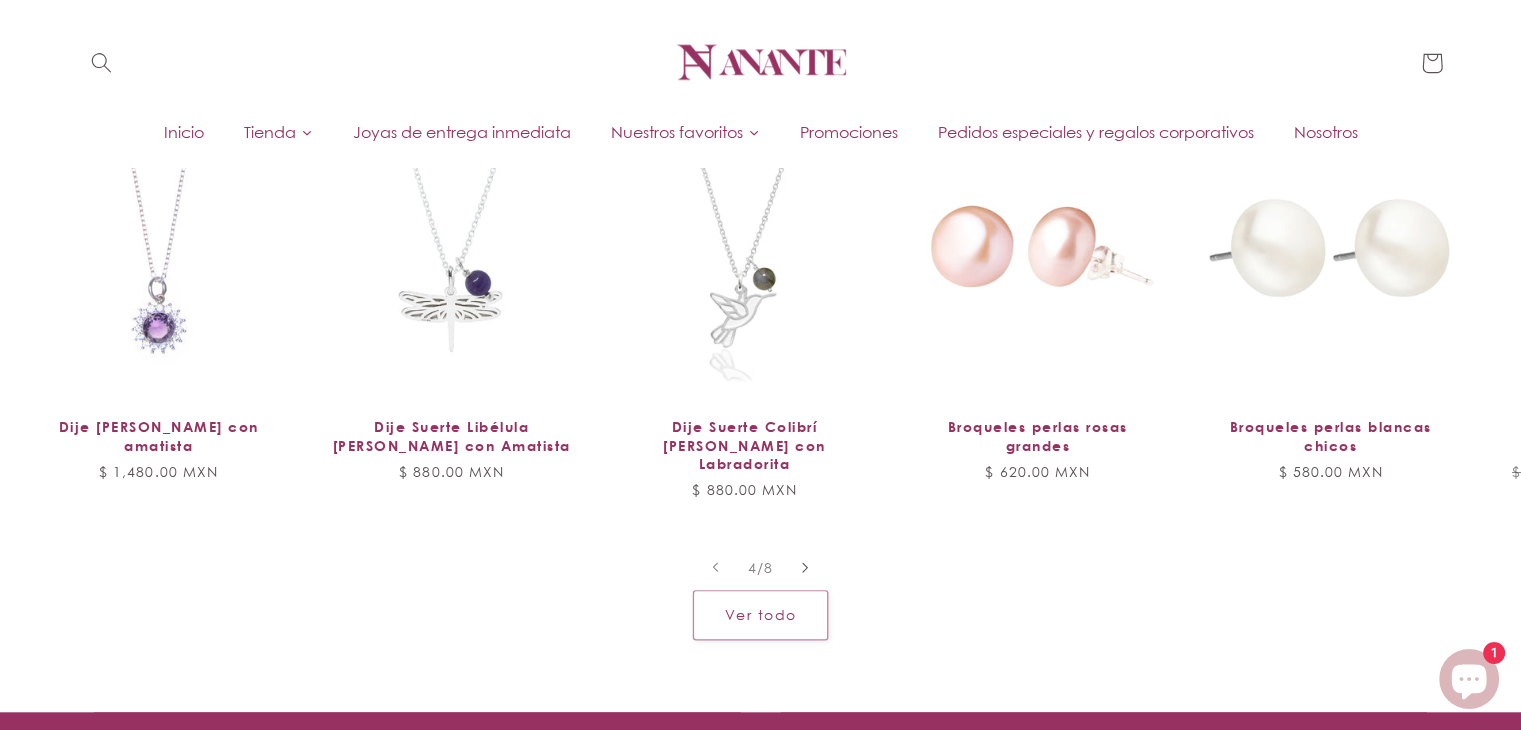 click 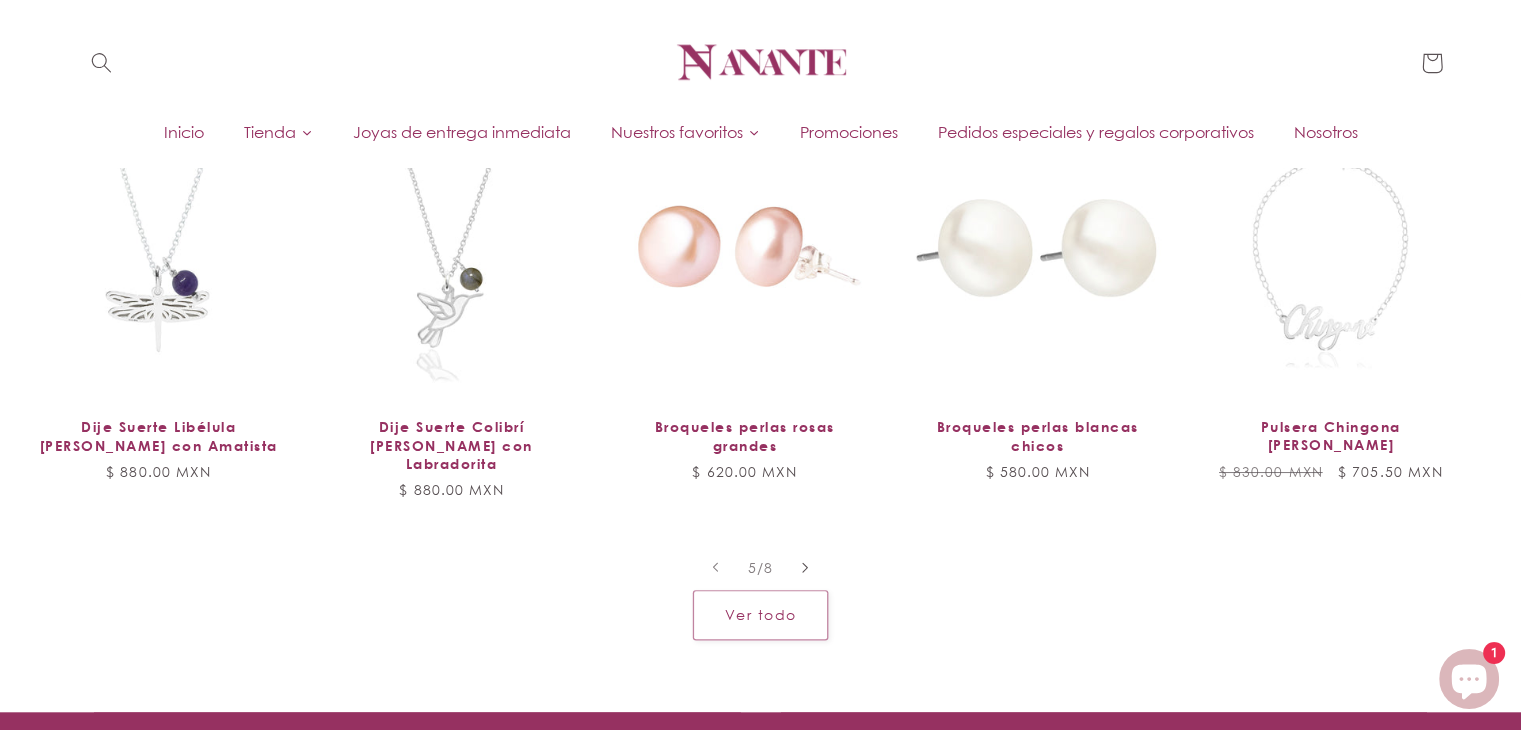 click 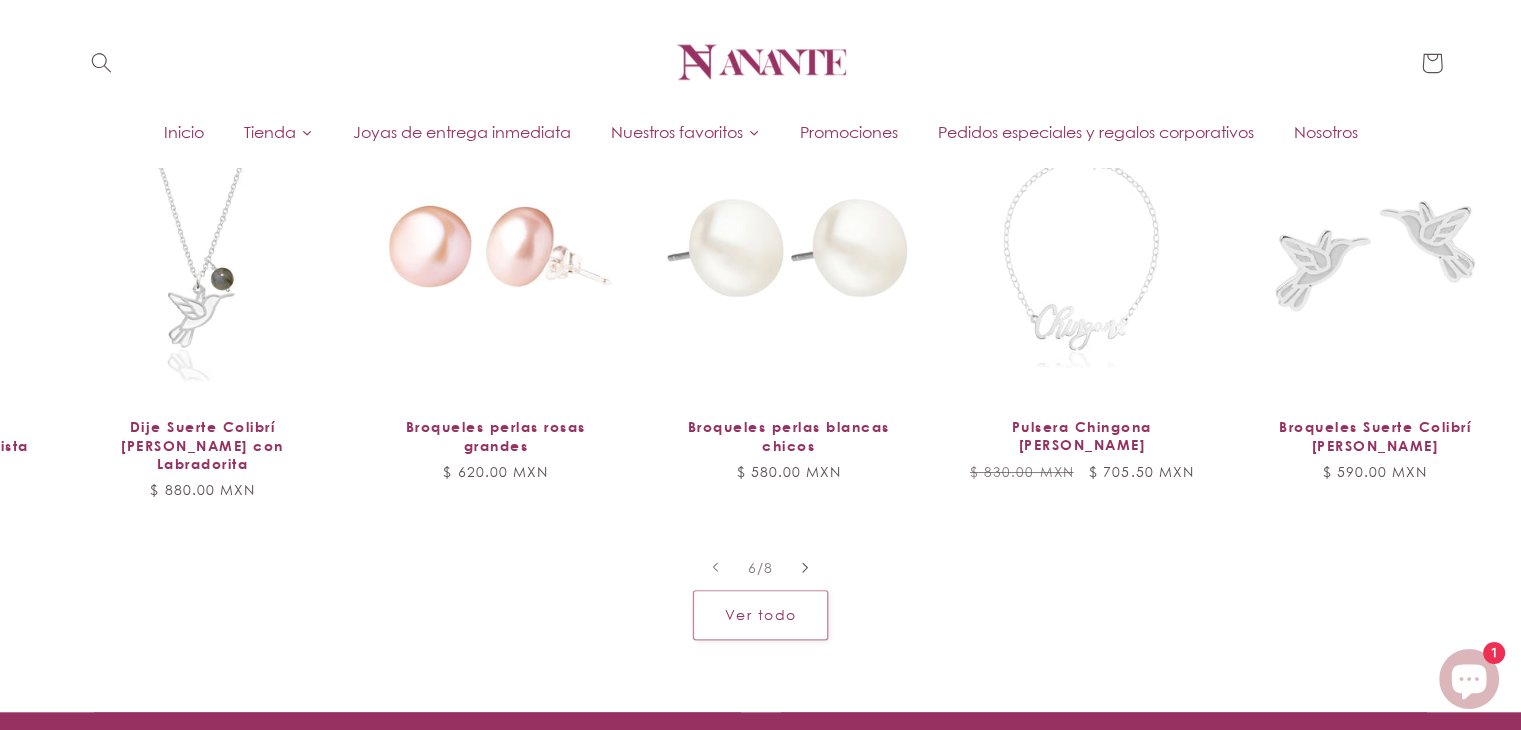 scroll, scrollTop: 0, scrollLeft: 1464, axis: horizontal 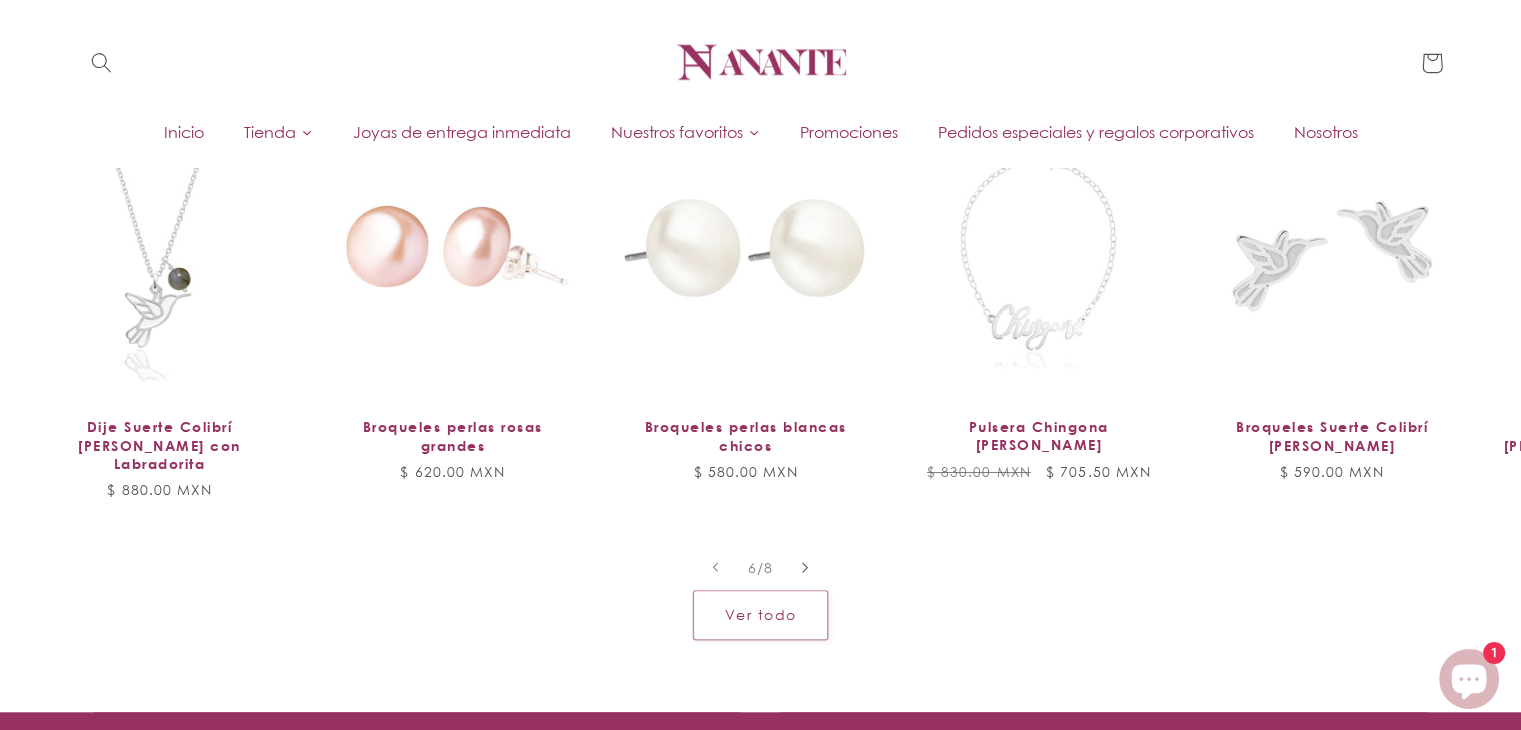 click 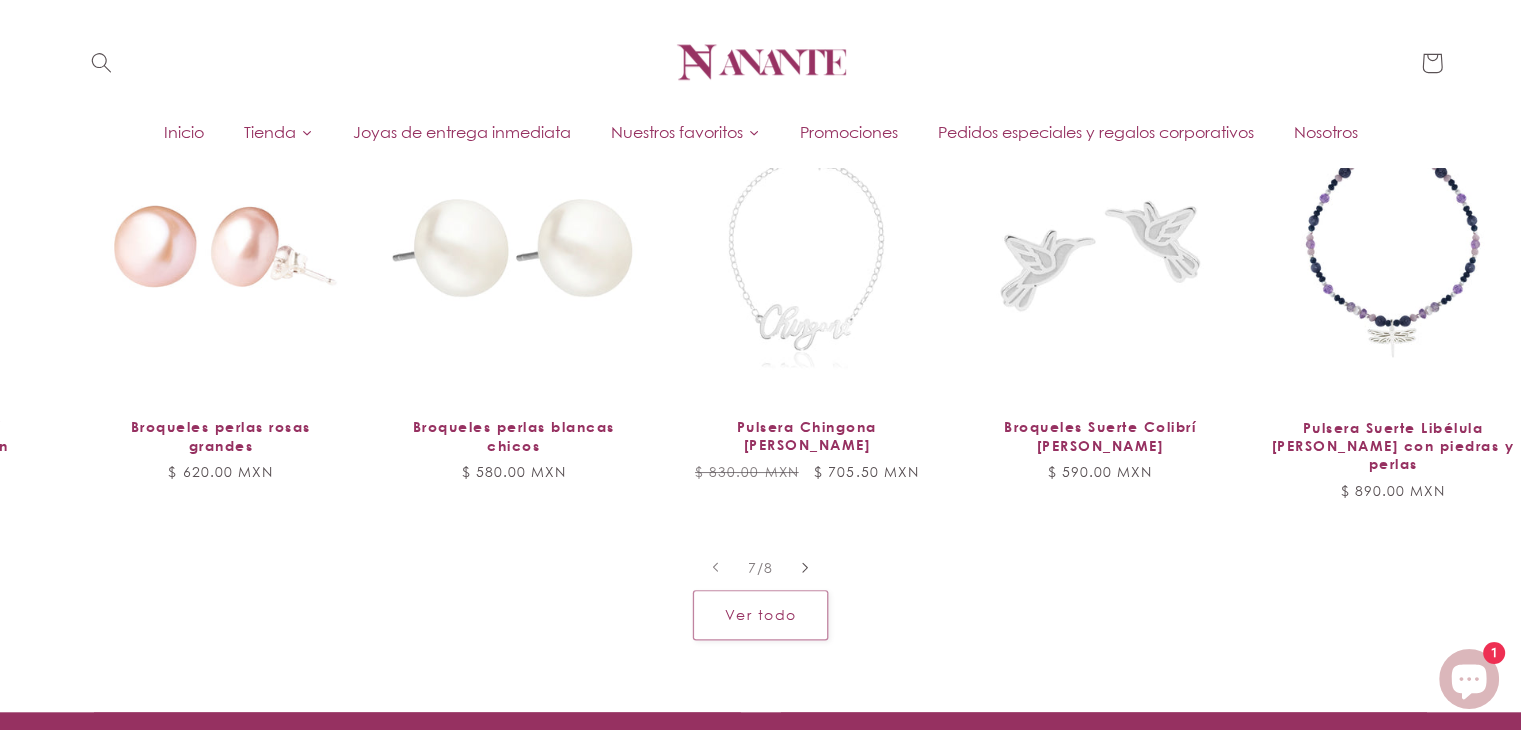 scroll, scrollTop: 0, scrollLeft: 1758, axis: horizontal 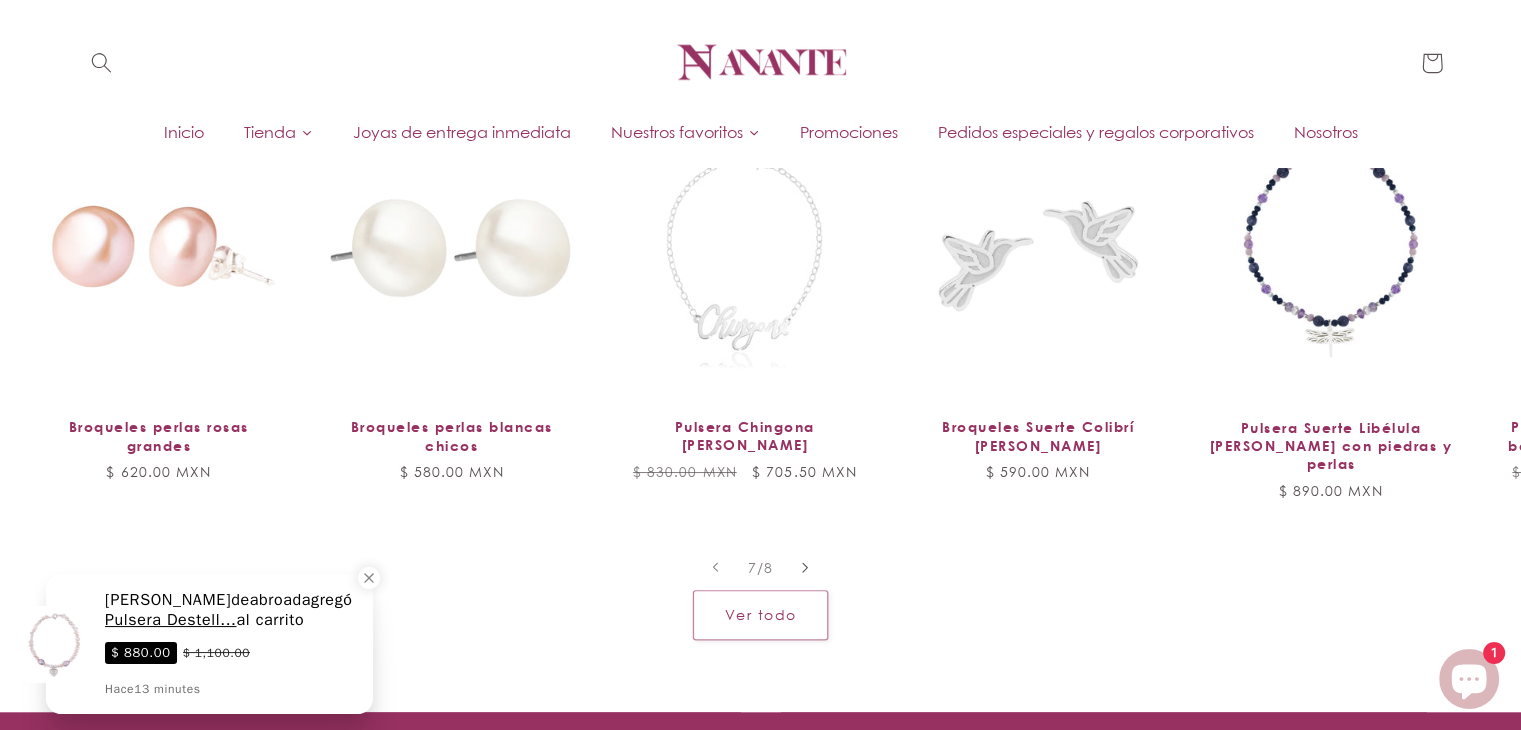 click 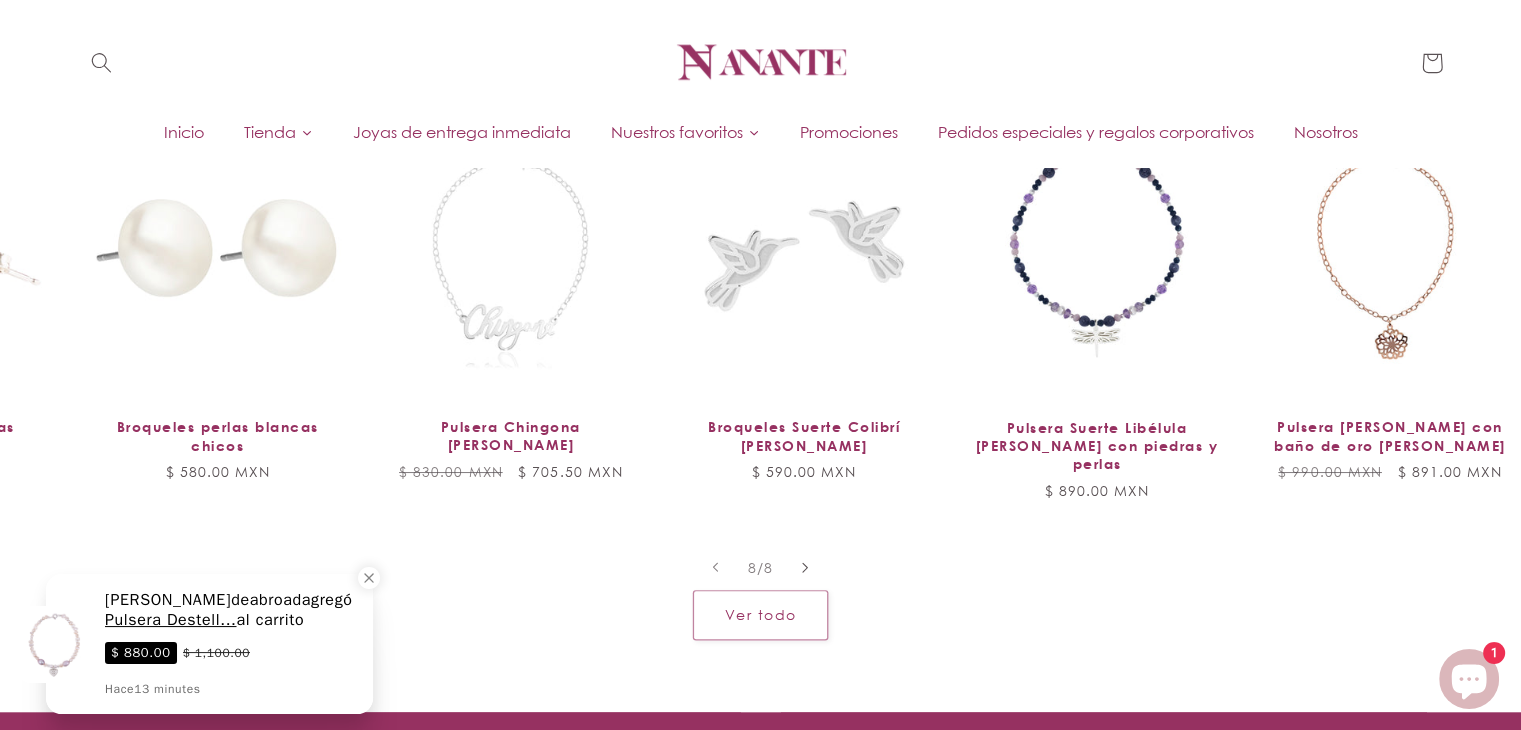 scroll, scrollTop: 0, scrollLeft: 2018, axis: horizontal 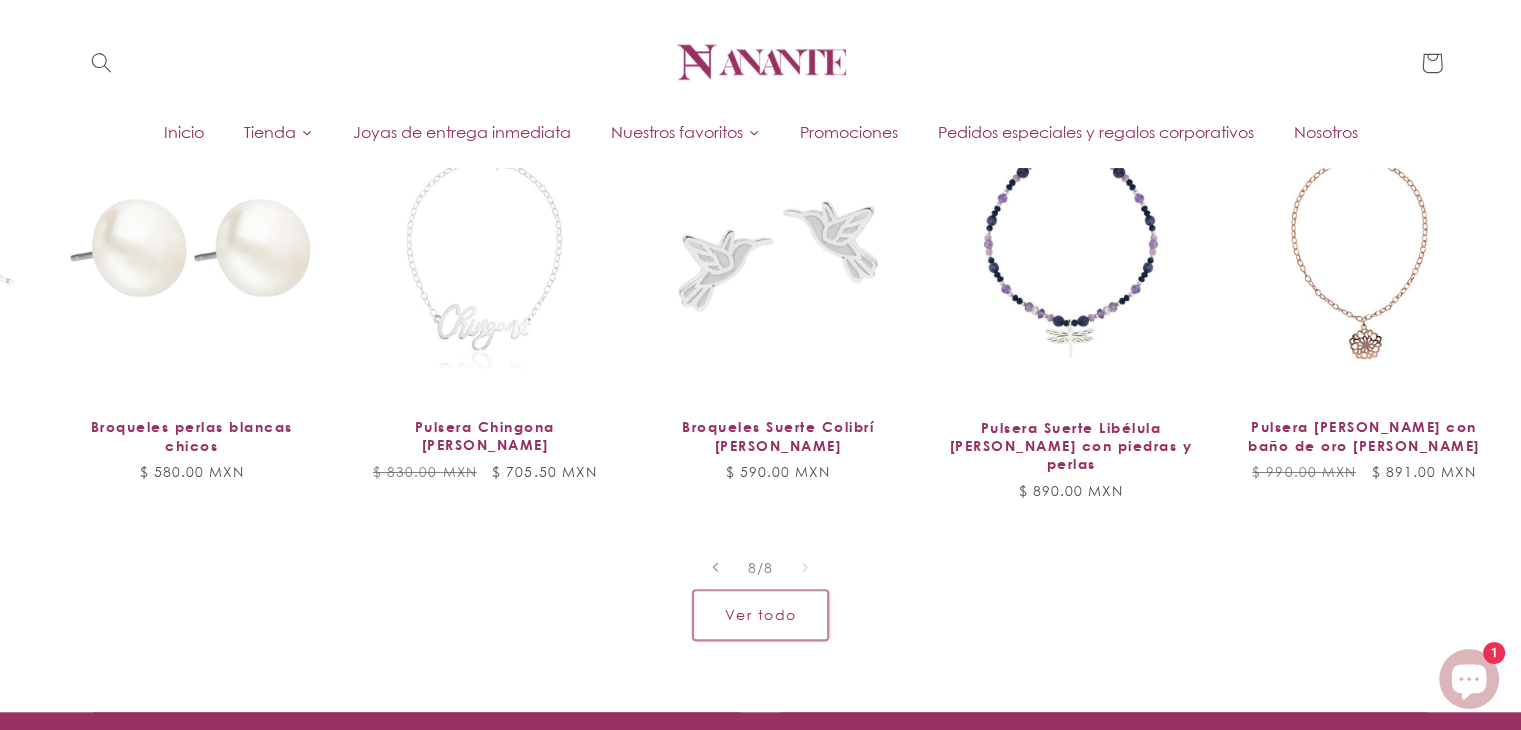 click on "Ver todo" at bounding box center (760, 614) 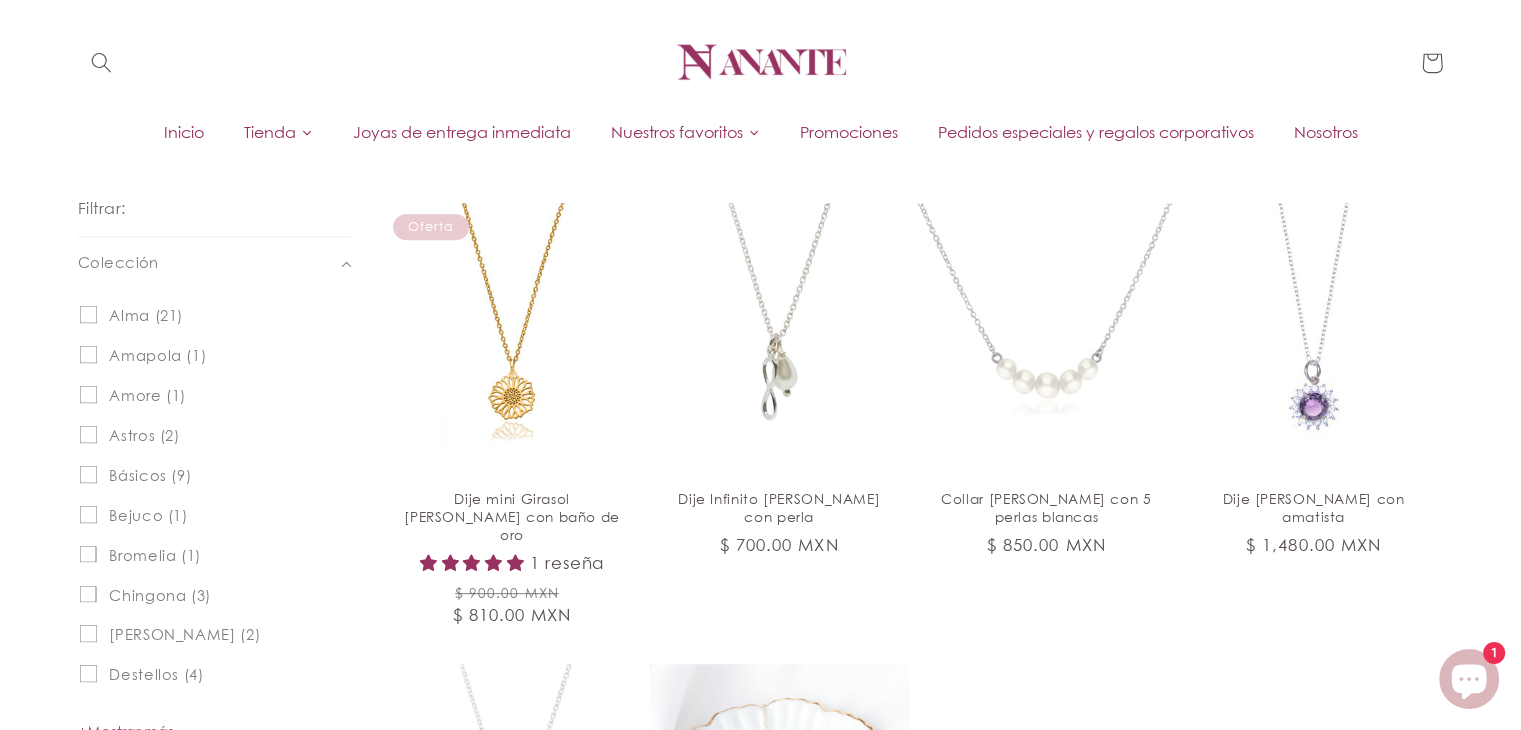scroll, scrollTop: 800, scrollLeft: 0, axis: vertical 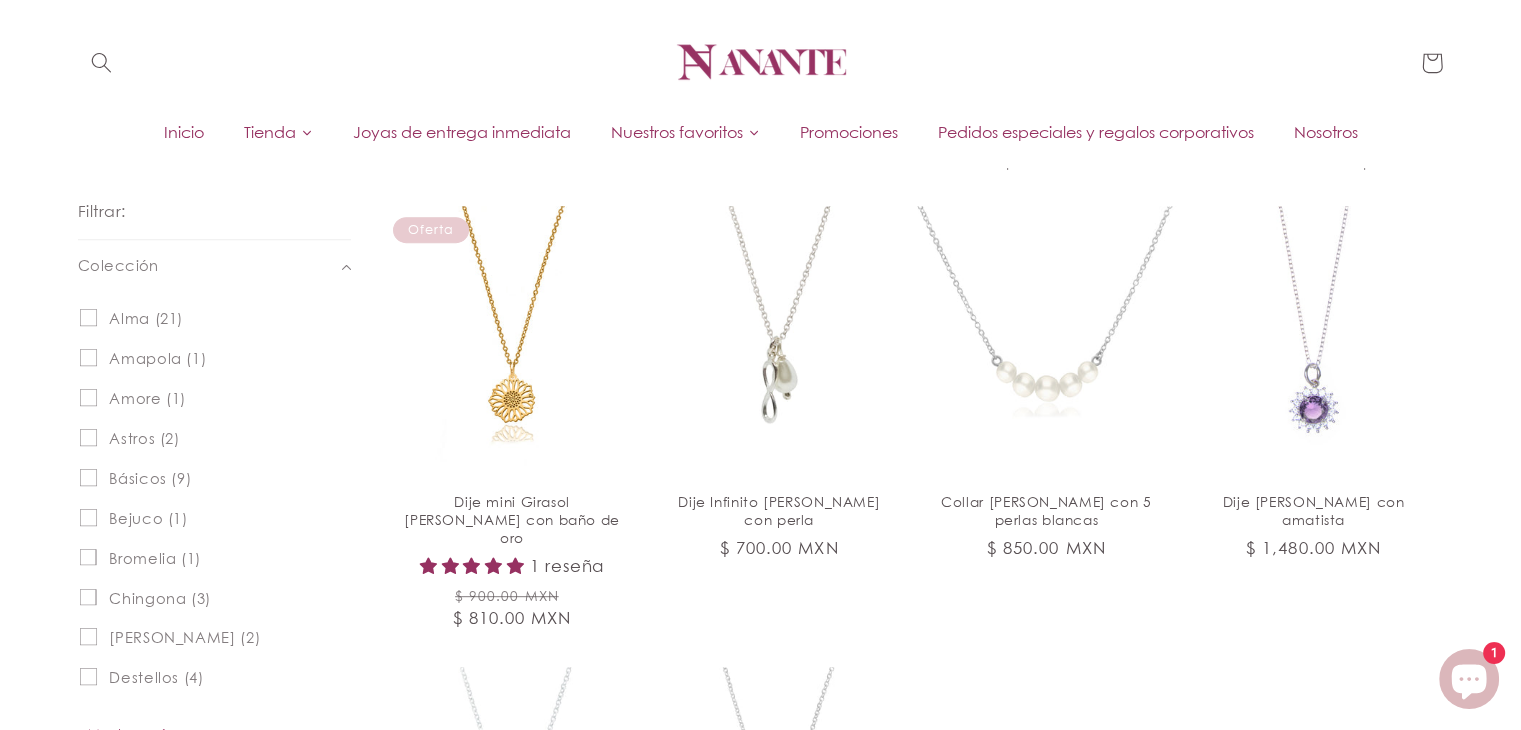 click on "Alma (21)" at bounding box center [146, 318] 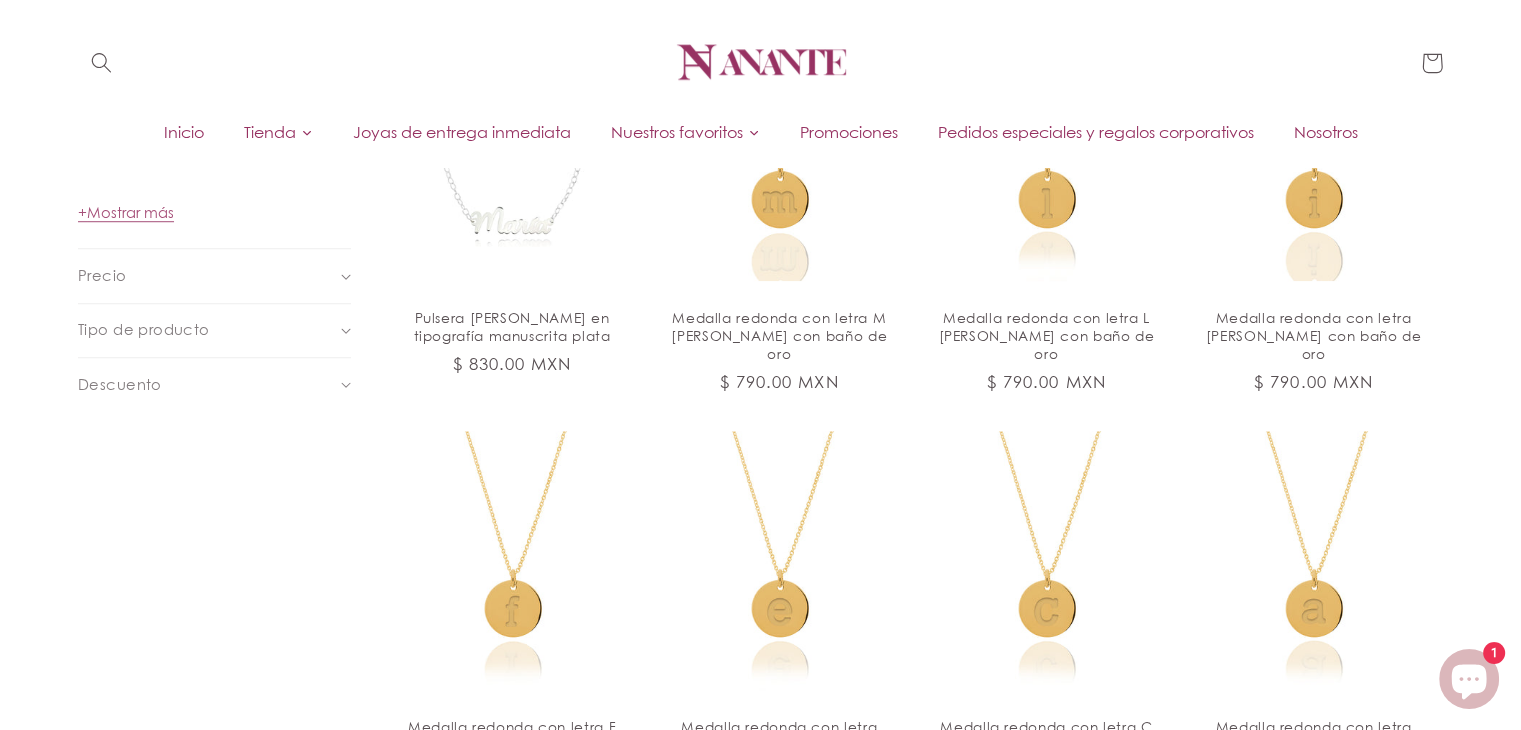 scroll, scrollTop: 1000, scrollLeft: 0, axis: vertical 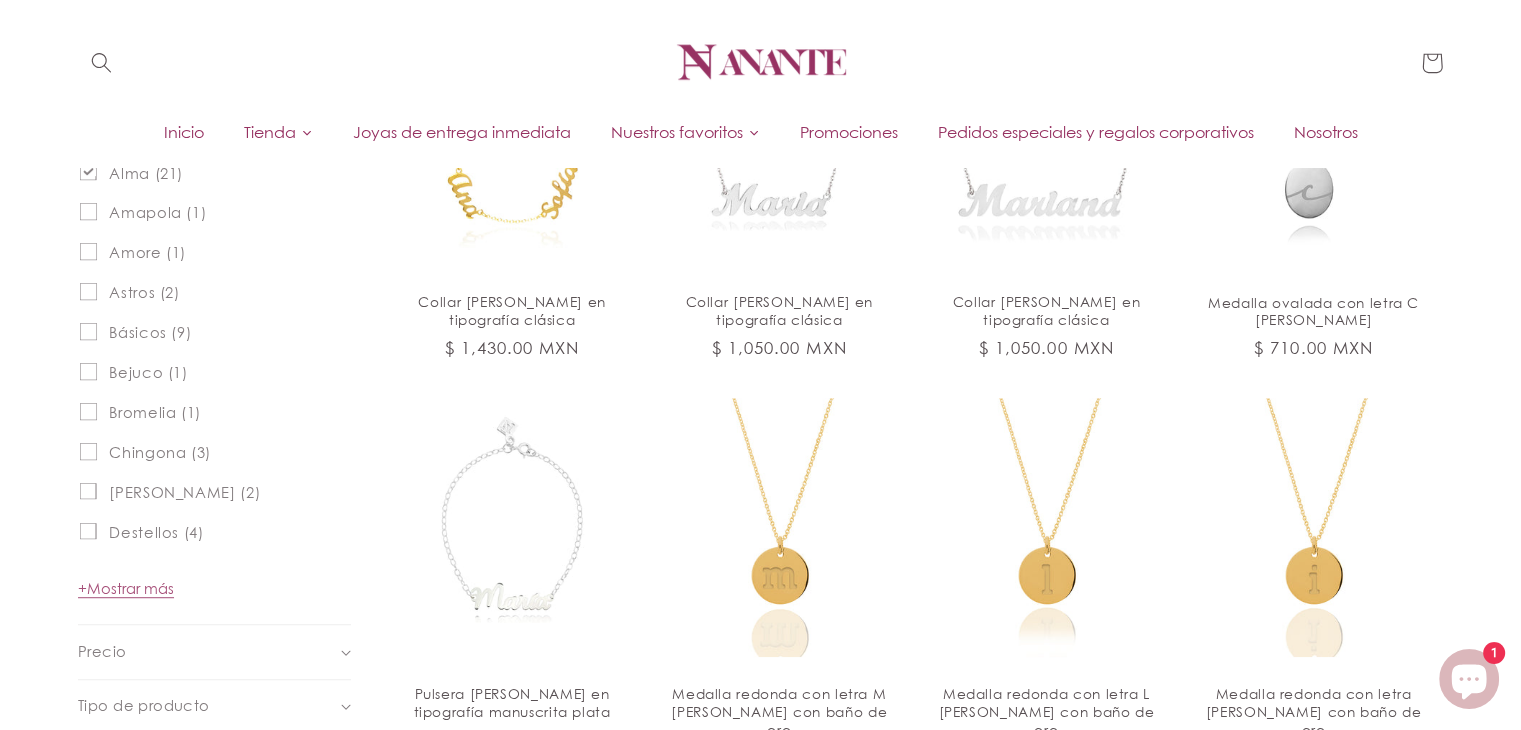 click on "Básicos (9)" at bounding box center (150, 332) 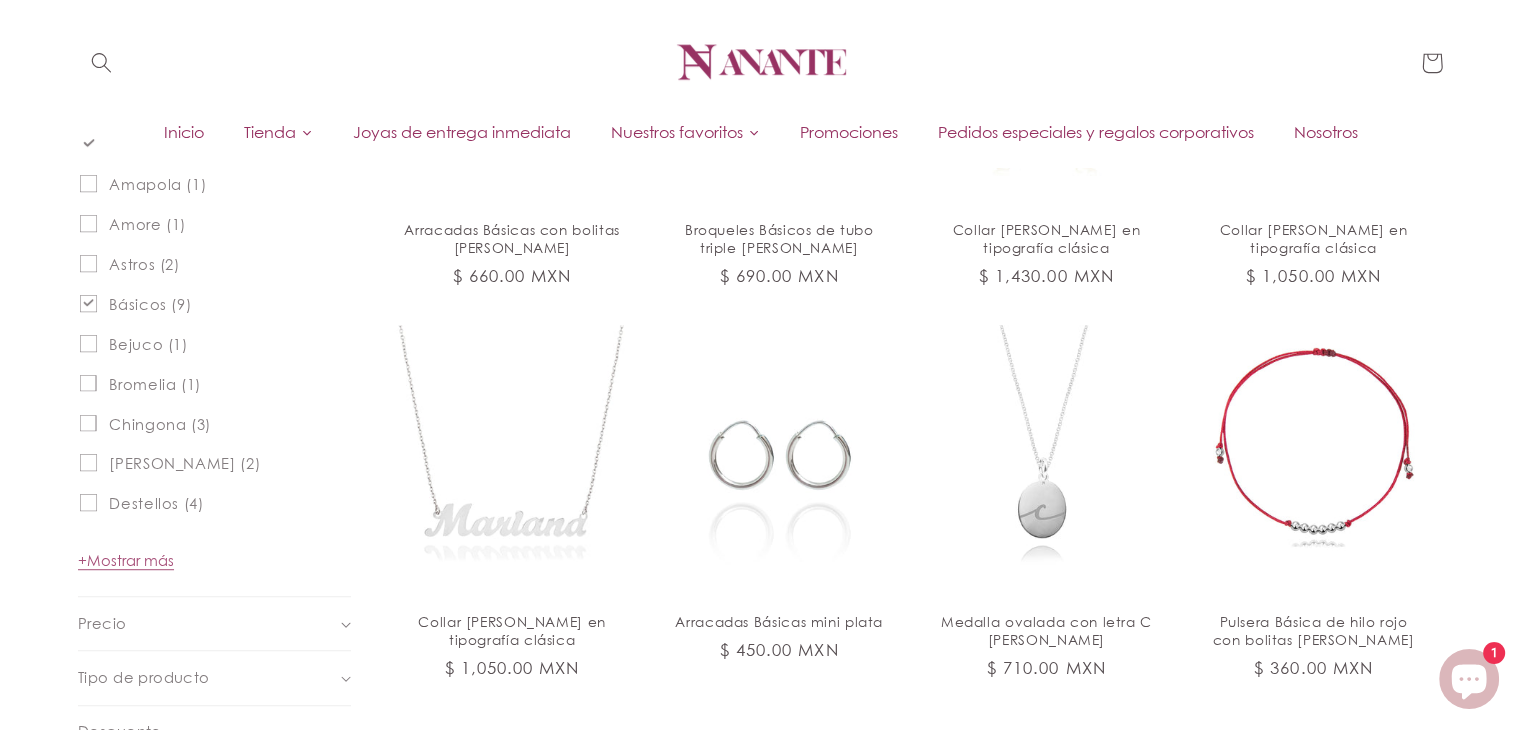 scroll, scrollTop: 800, scrollLeft: 0, axis: vertical 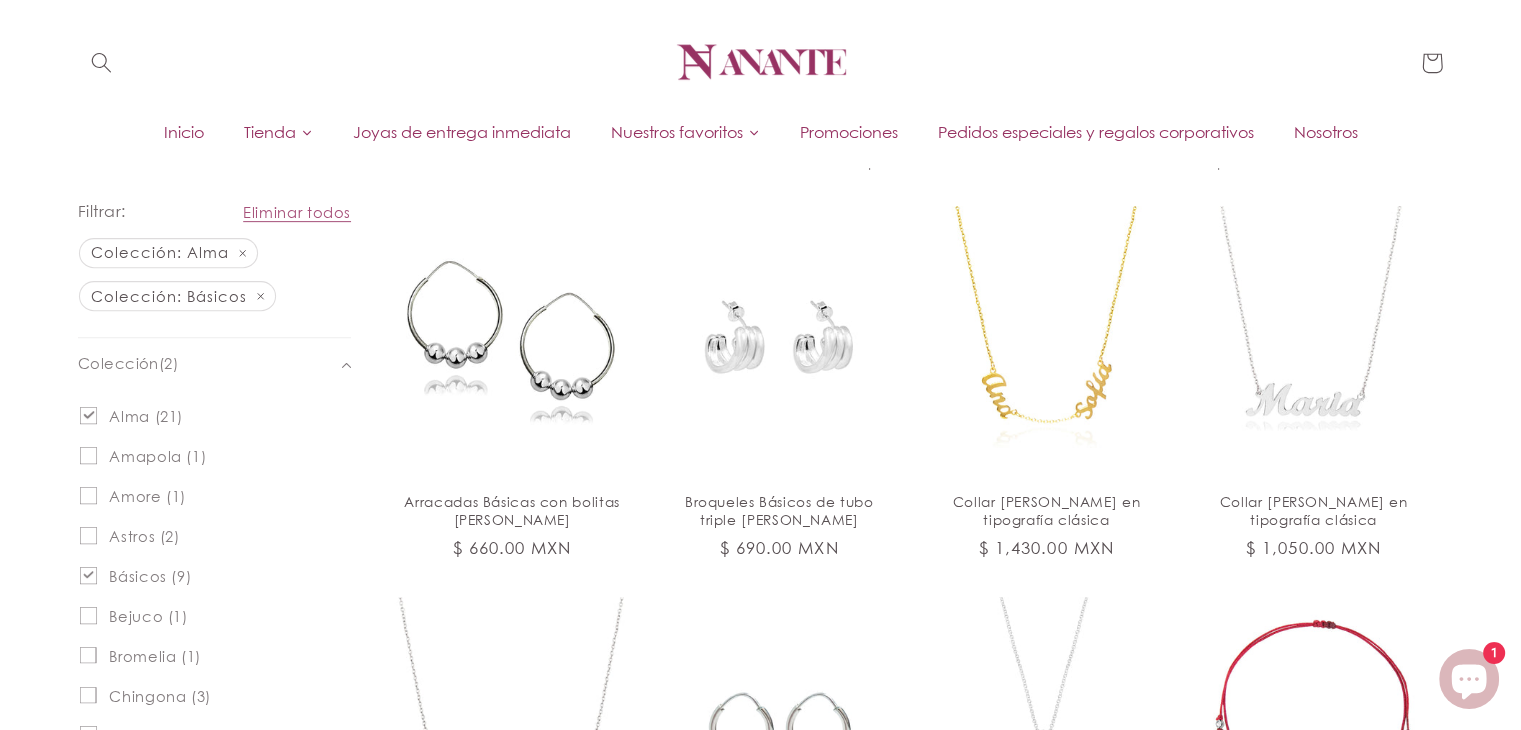 click on "Amore (1)" at bounding box center (147, 496) 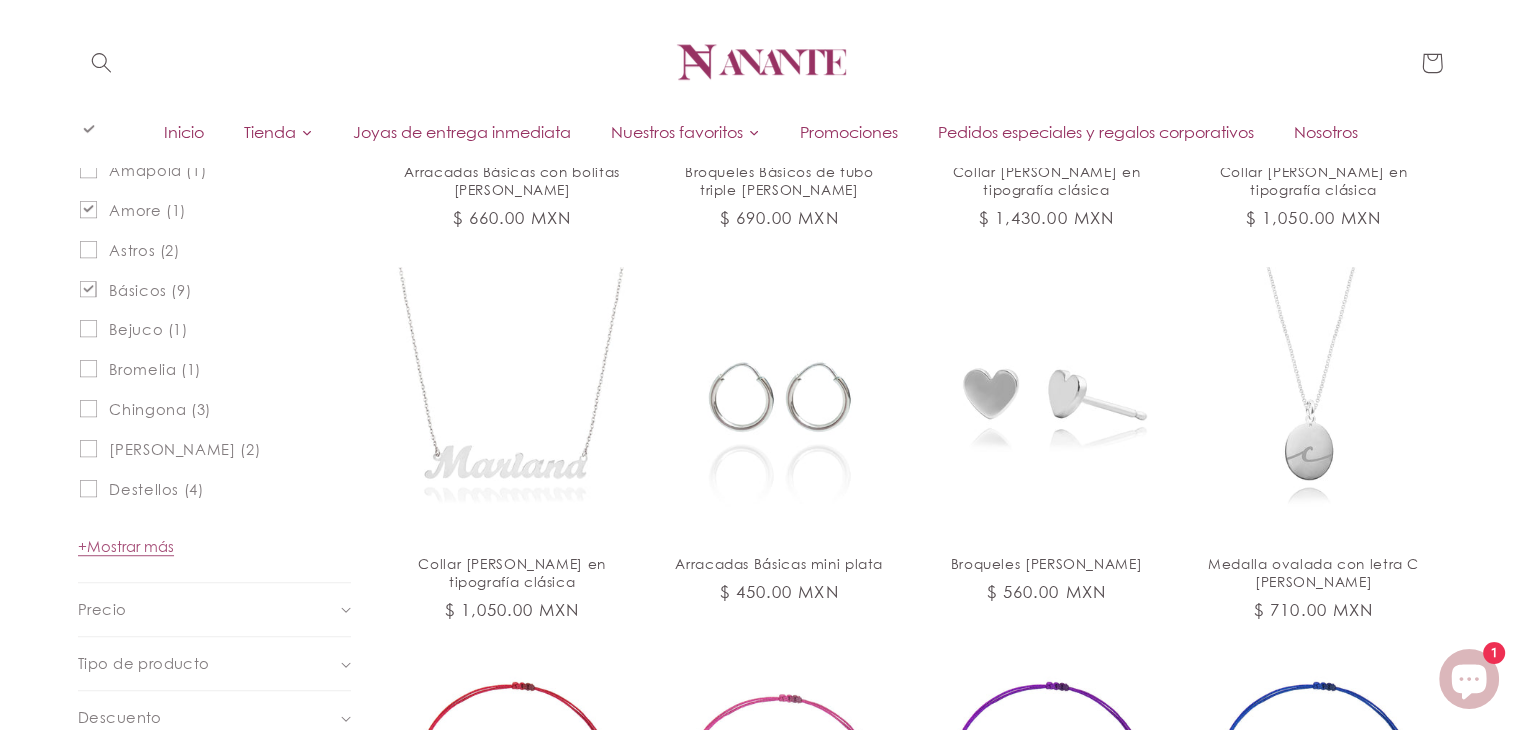scroll, scrollTop: 1000, scrollLeft: 0, axis: vertical 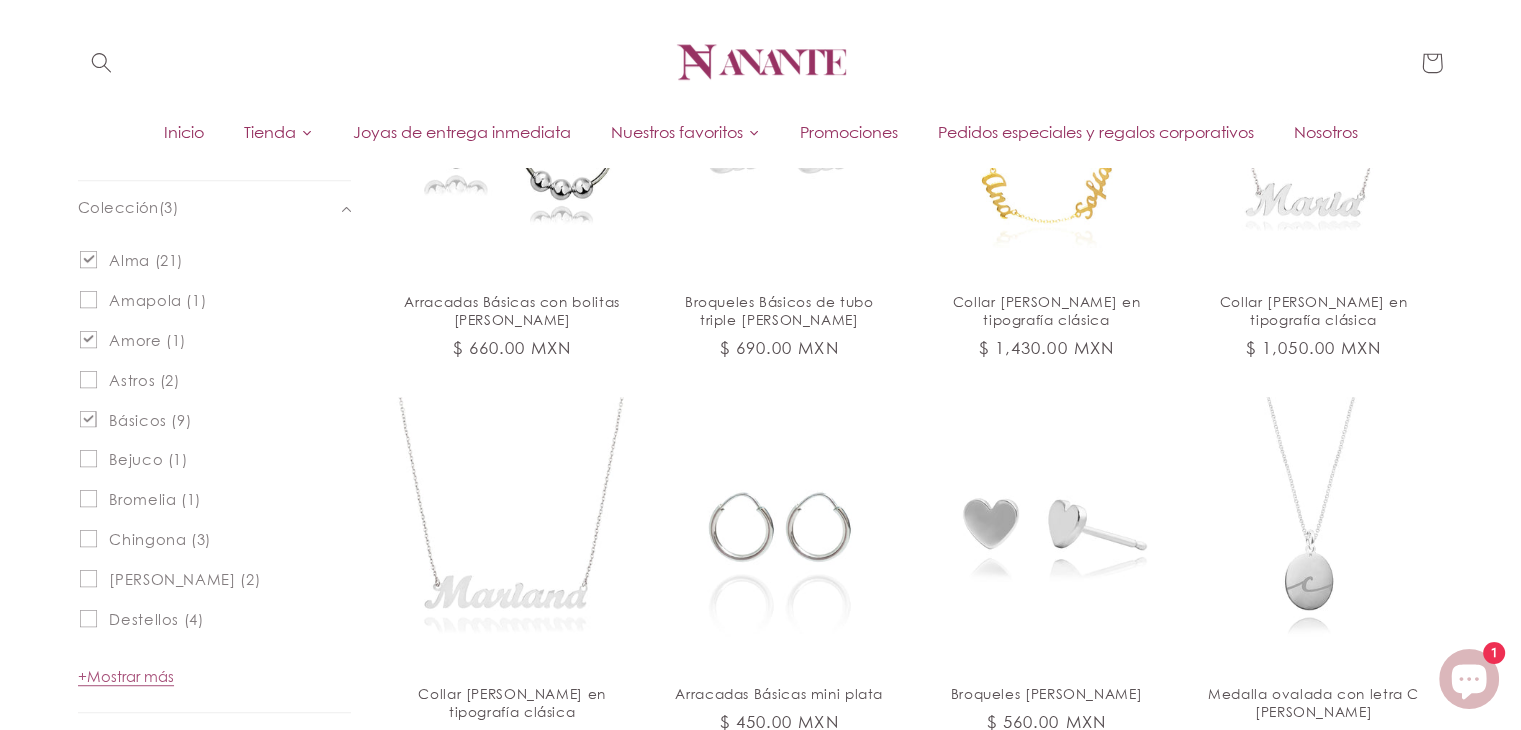 click on "Amapola (1)" at bounding box center [157, 300] 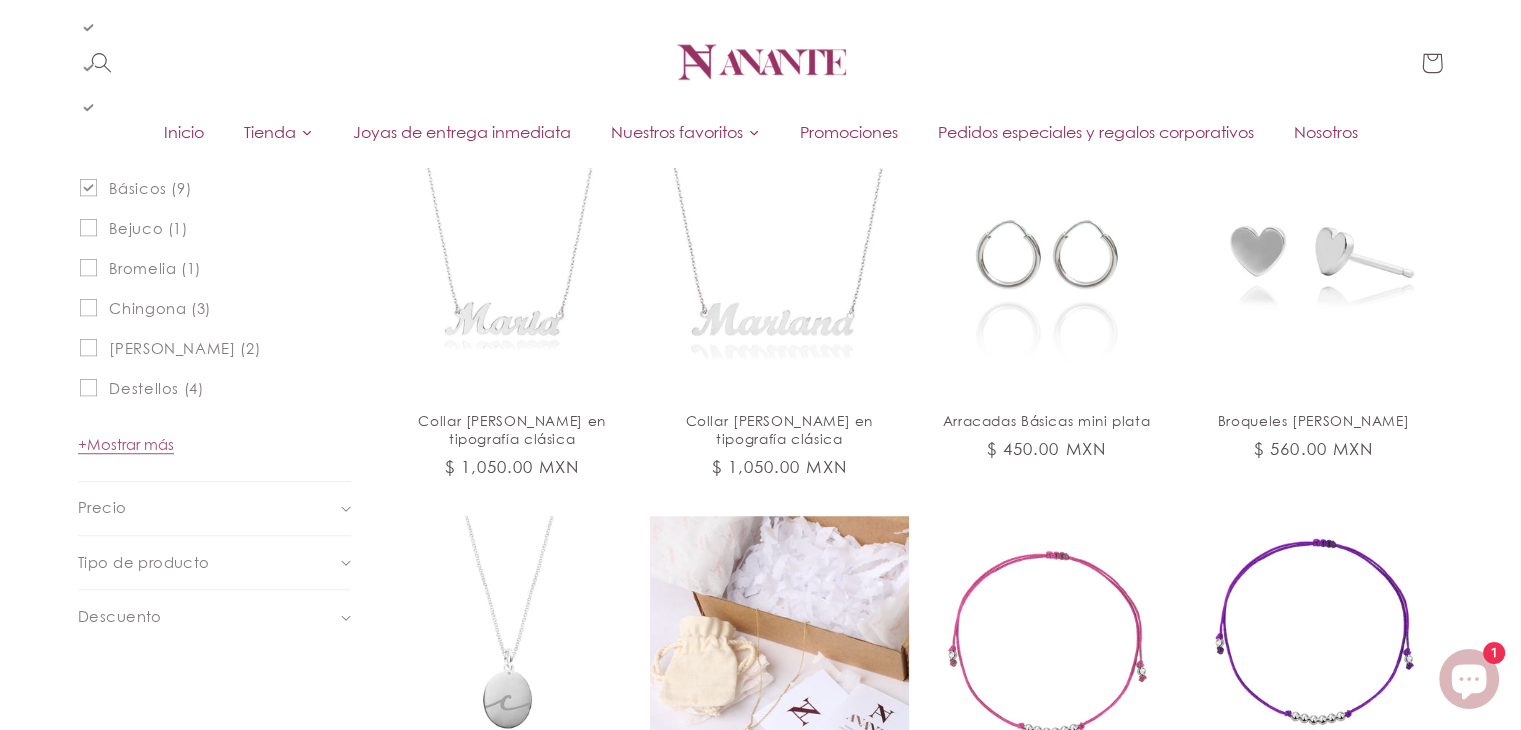scroll, scrollTop: 956, scrollLeft: 0, axis: vertical 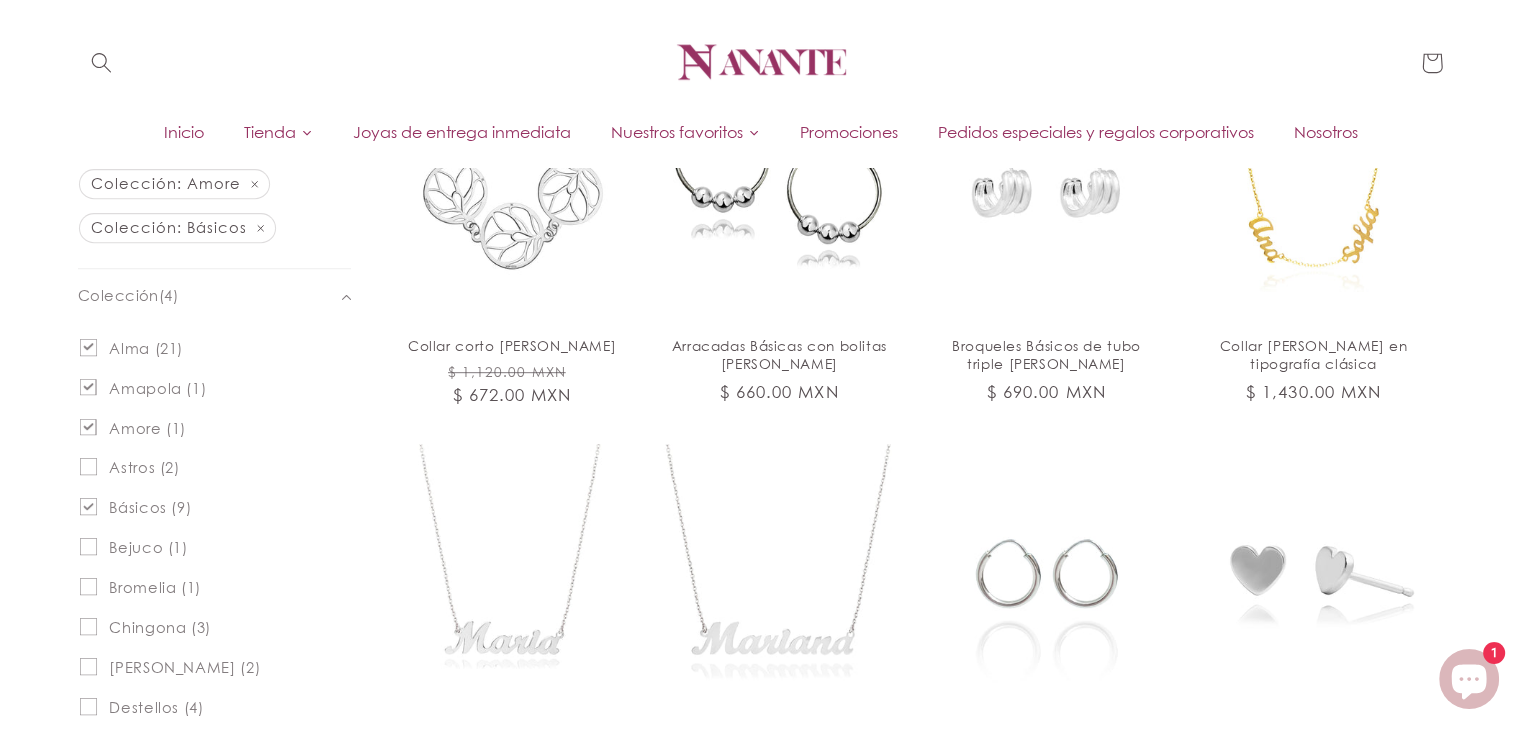 click on "Bejuco (1)" at bounding box center [148, 547] 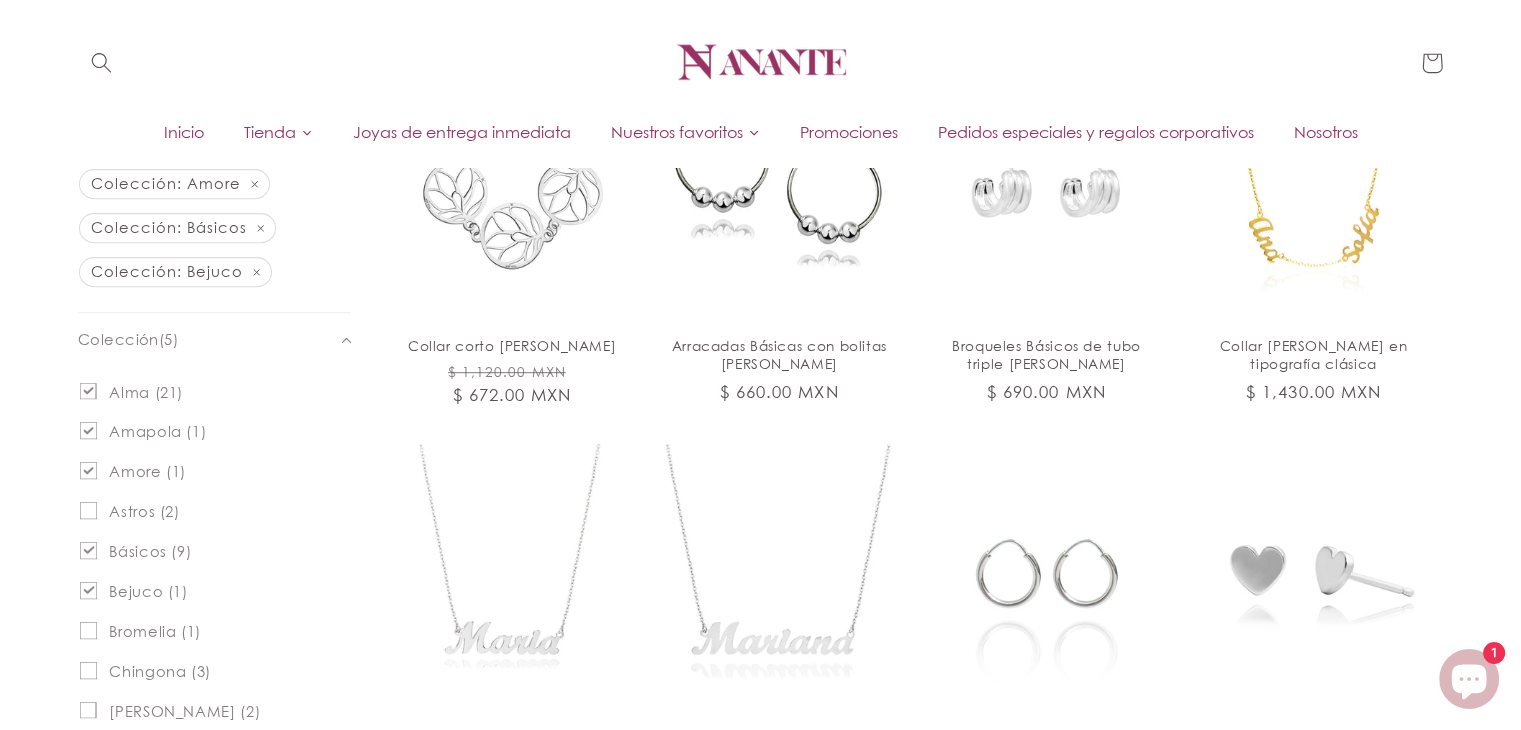 click on "Bejuco (1)
Bejuco (1 producto)" at bounding box center (88, 590) 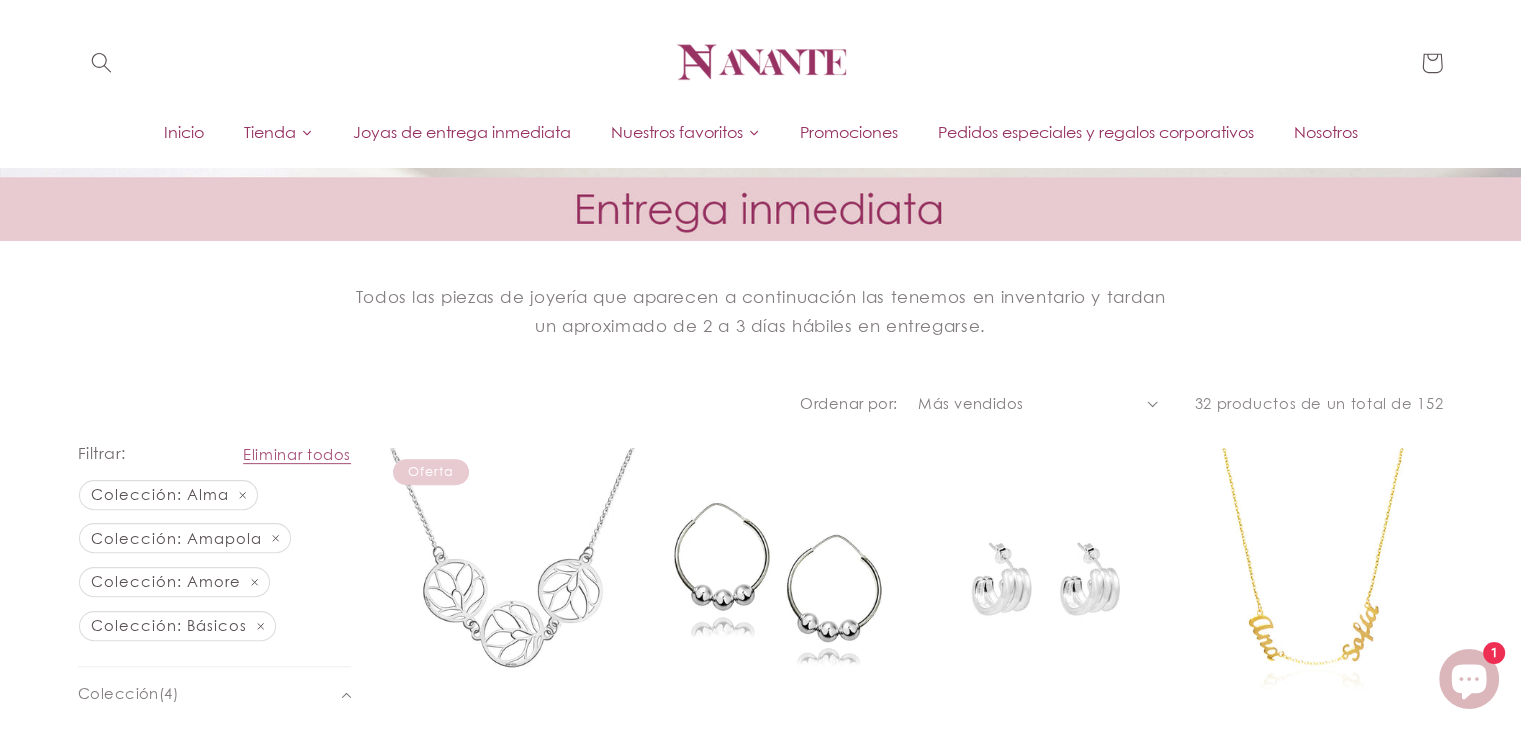 scroll, scrollTop: 656, scrollLeft: 0, axis: vertical 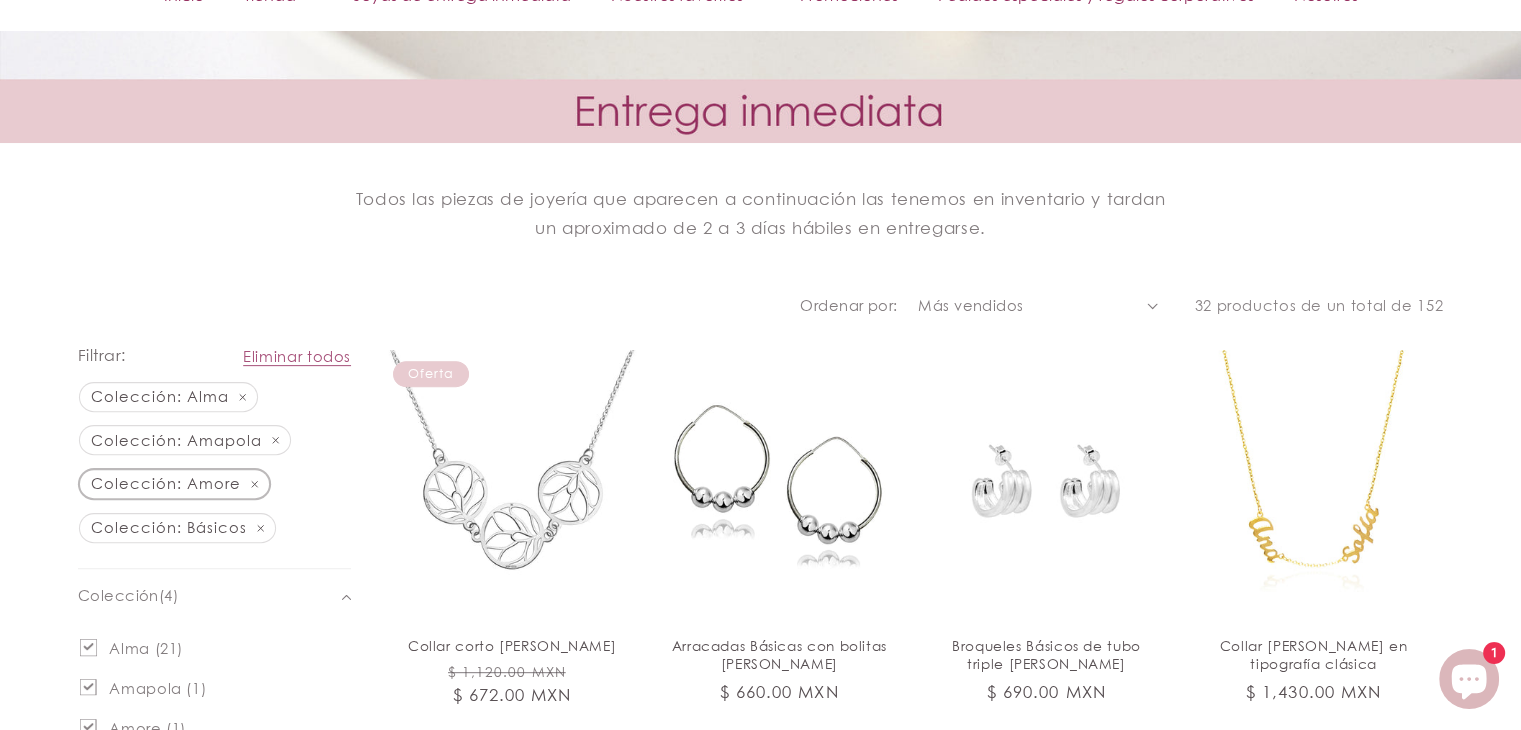 click on "Colección: Amore
Eliminar filtro" at bounding box center (174, 484) 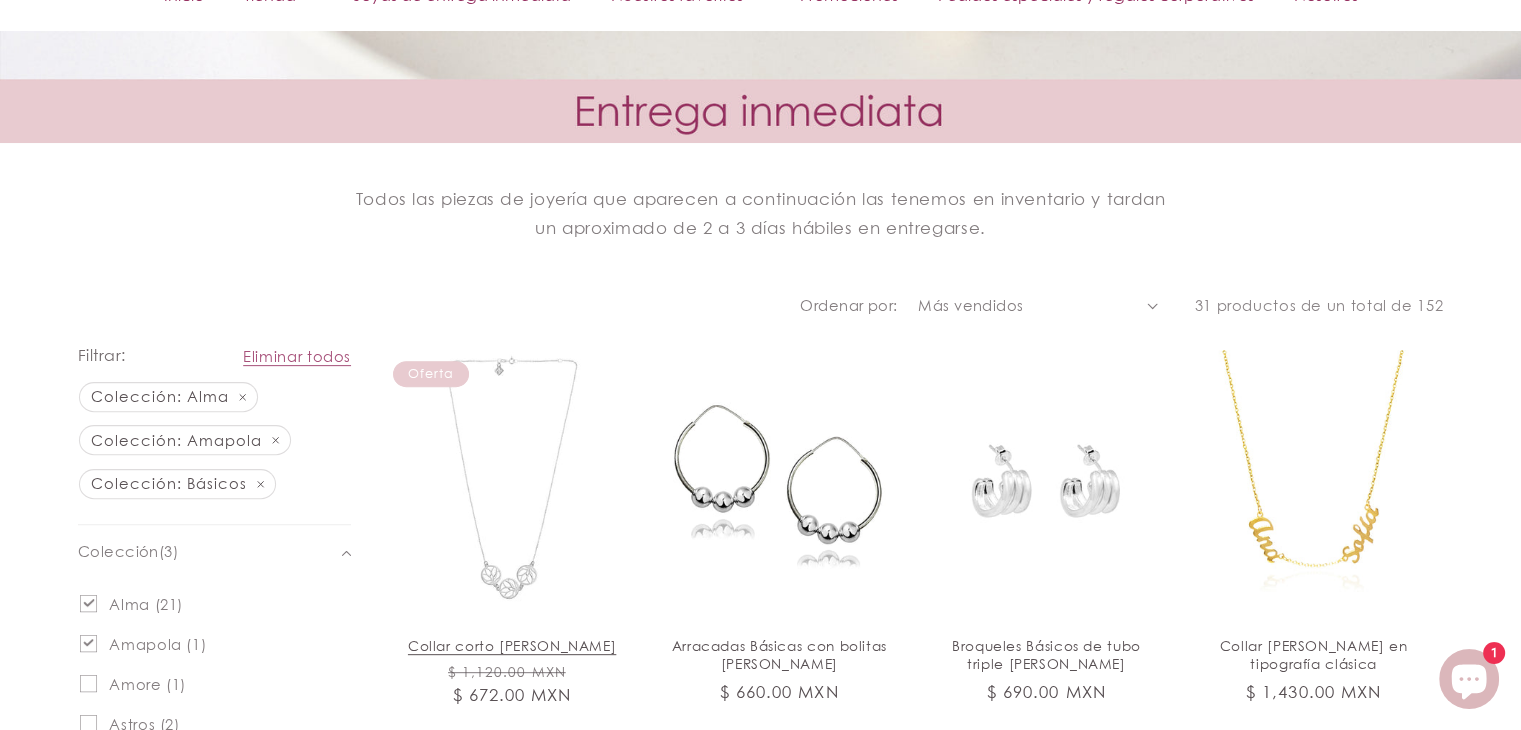 click on "Collar corto Amapola plata" at bounding box center (512, 646) 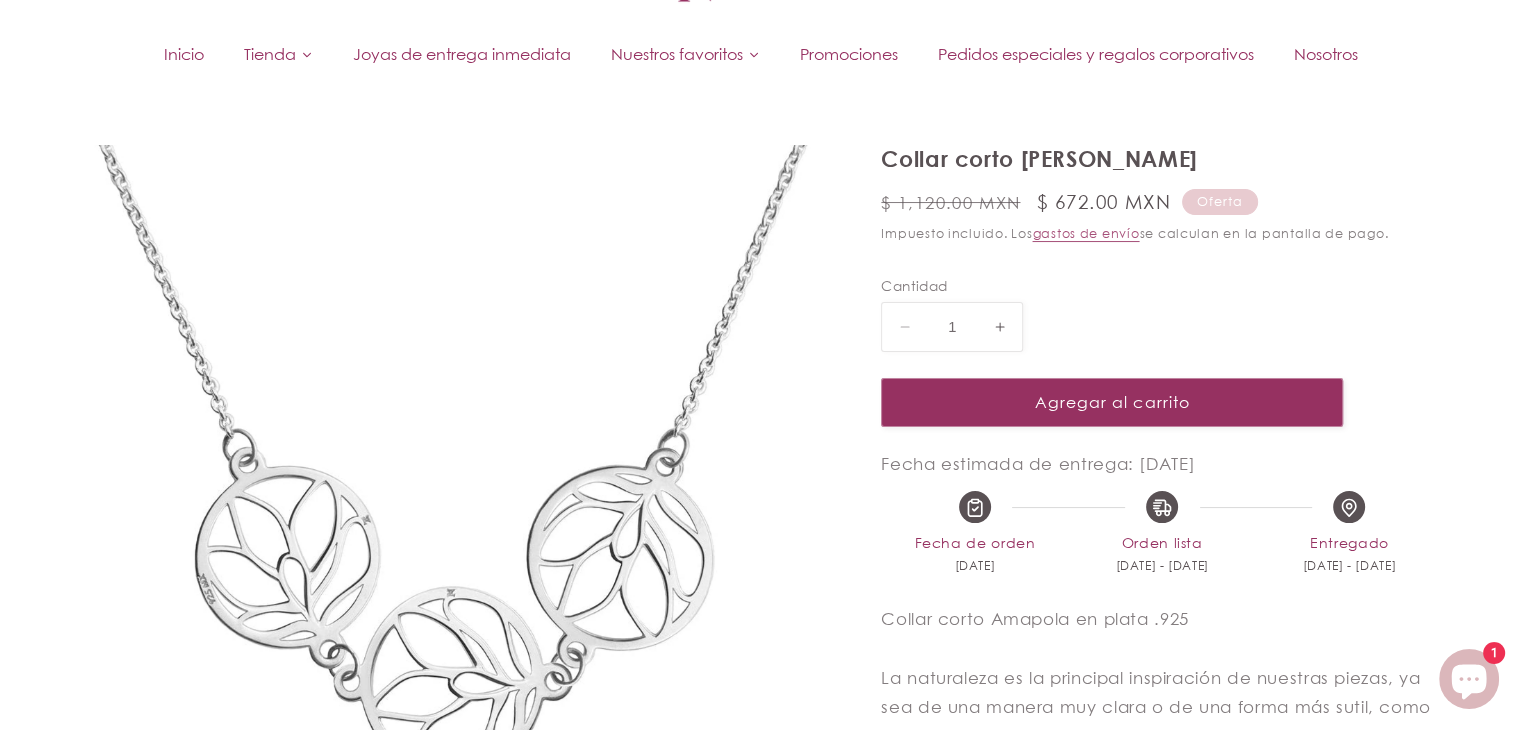 scroll, scrollTop: 400, scrollLeft: 0, axis: vertical 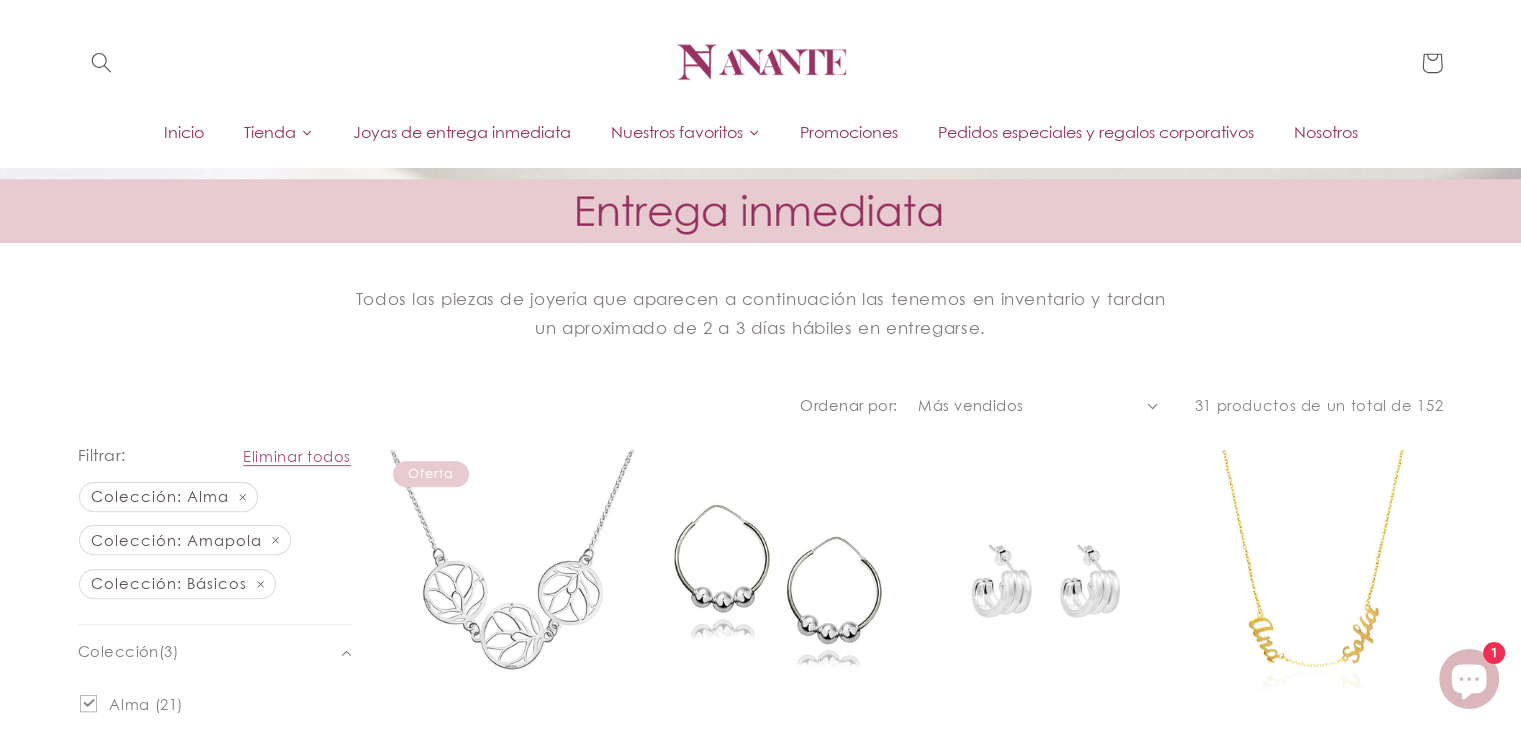 click on "Joyas de entrega inmediata" at bounding box center [462, 132] 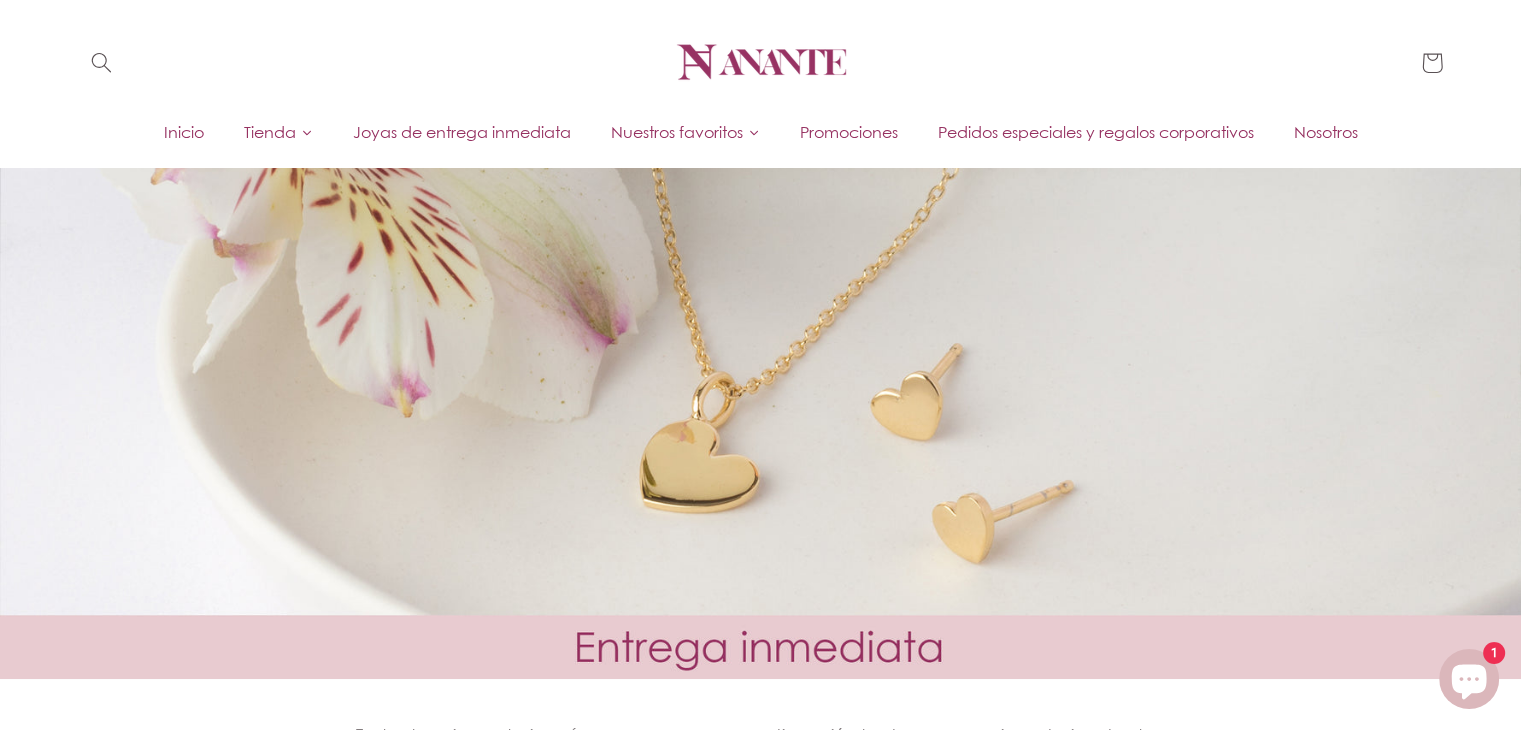 scroll, scrollTop: 0, scrollLeft: 0, axis: both 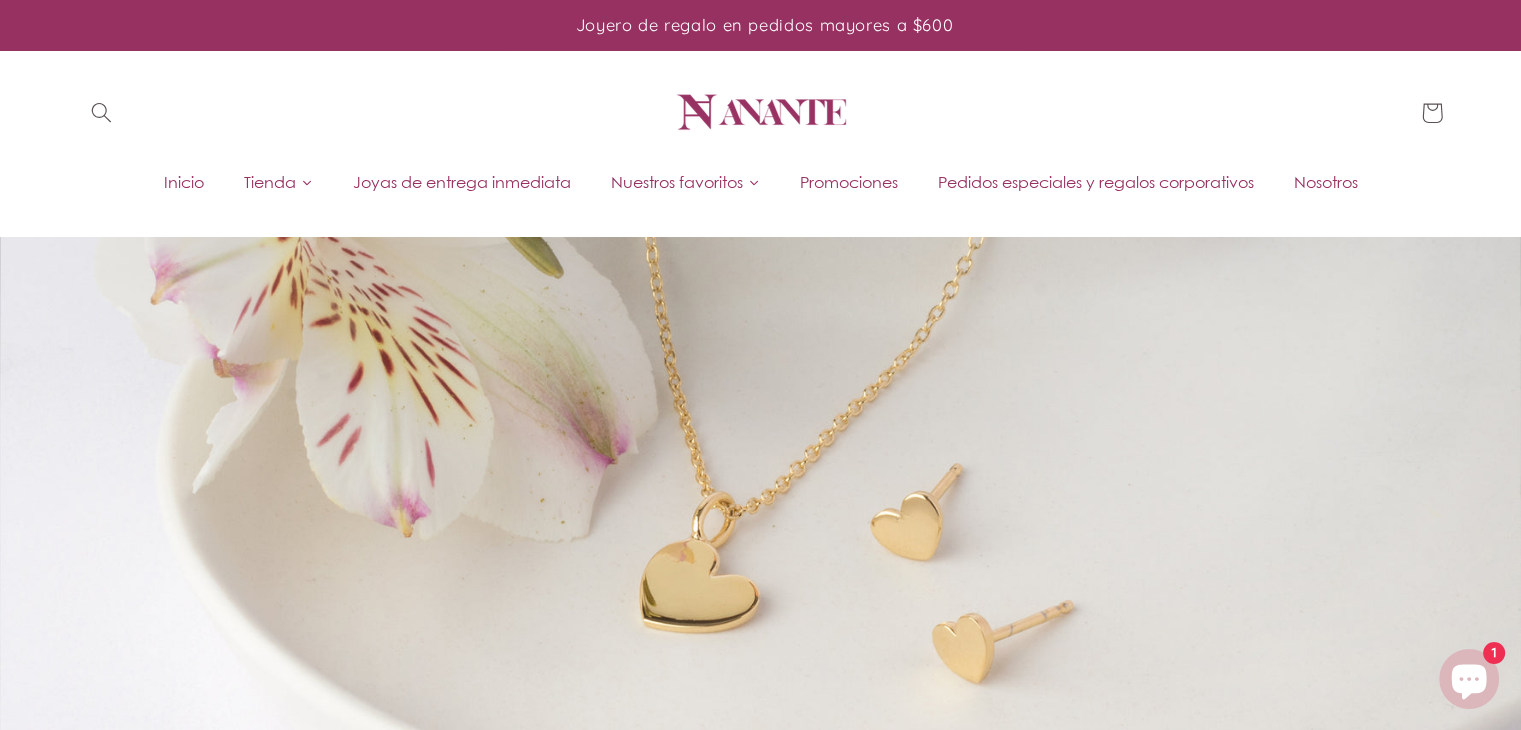 click on "Promociones" at bounding box center [849, 182] 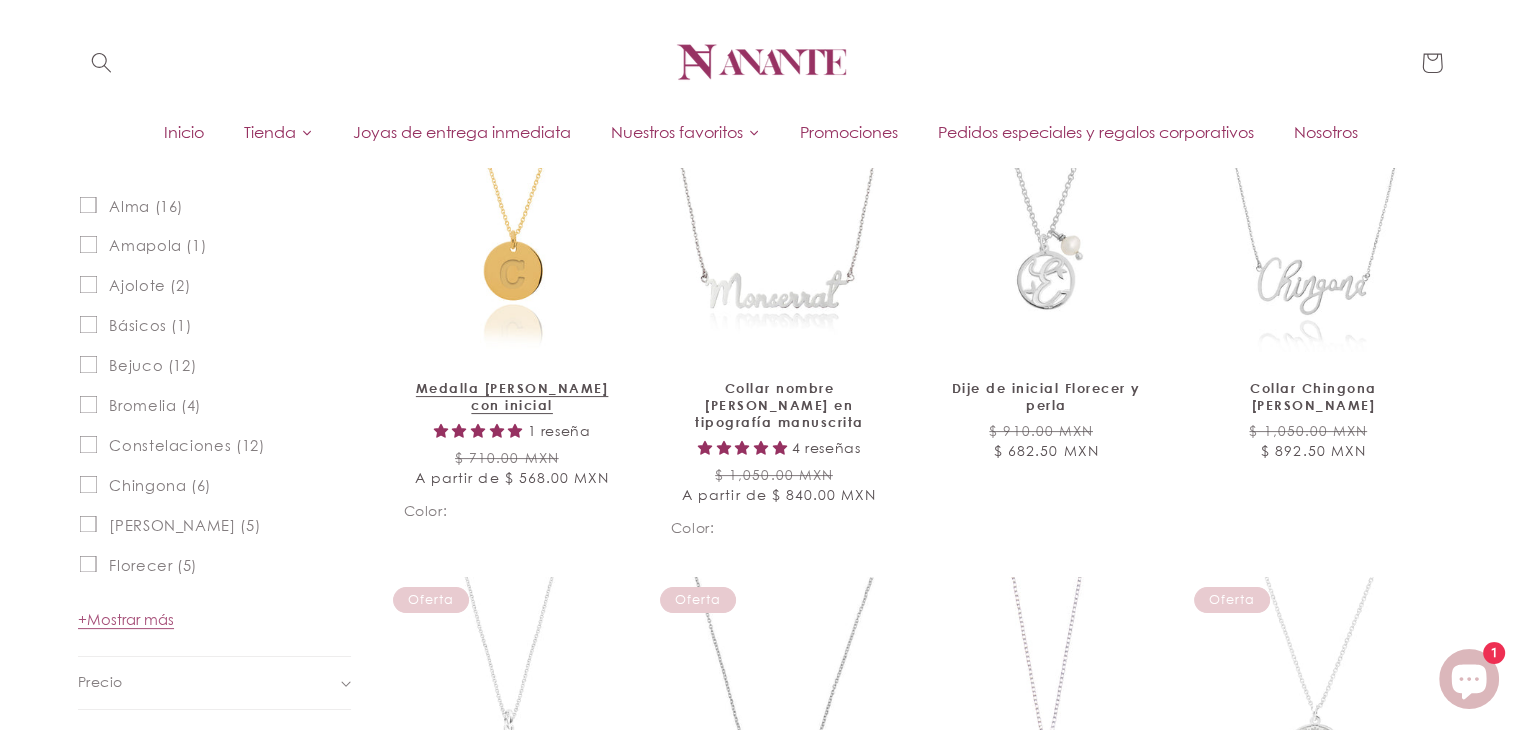 scroll, scrollTop: 0, scrollLeft: 0, axis: both 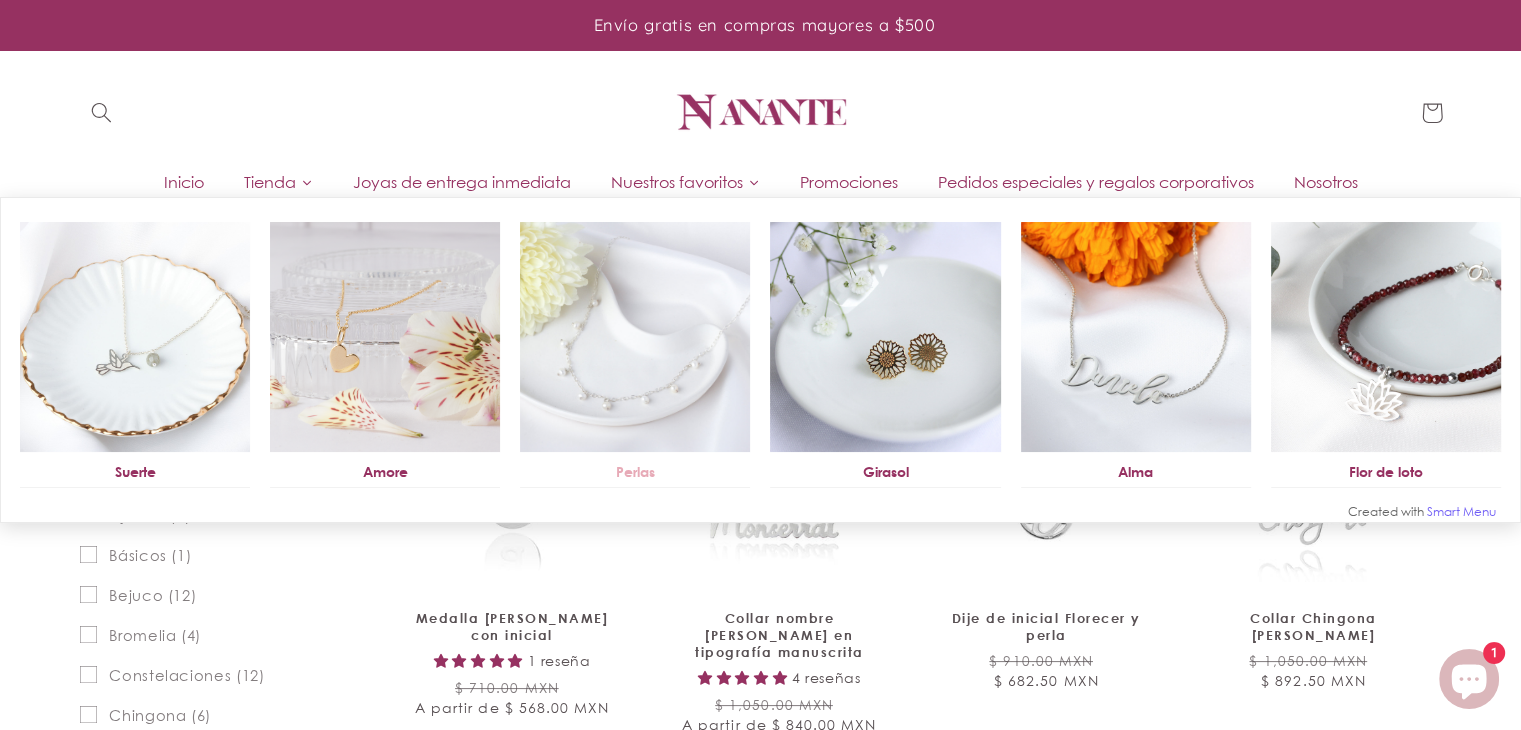 click at bounding box center (635, 337) 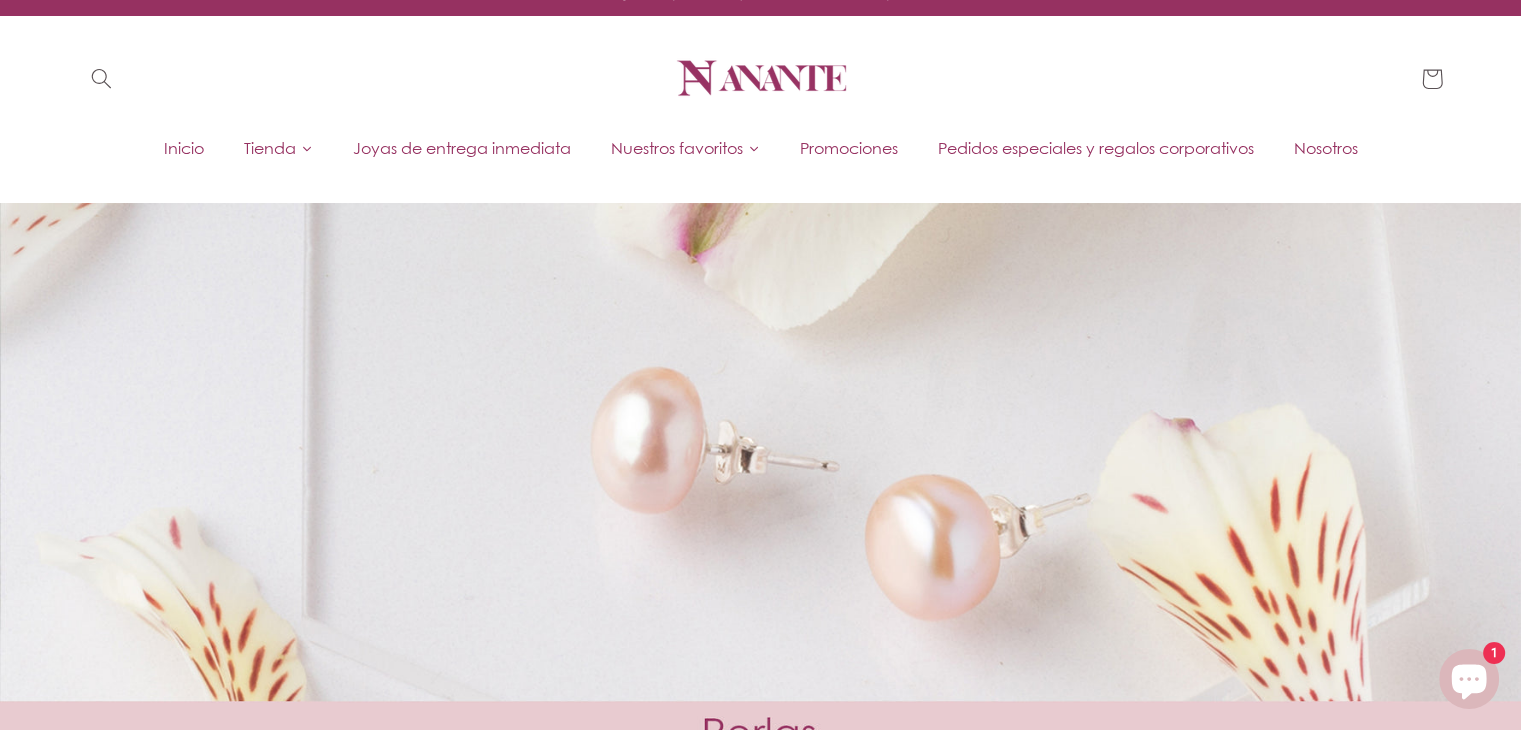 scroll, scrollTop: 0, scrollLeft: 0, axis: both 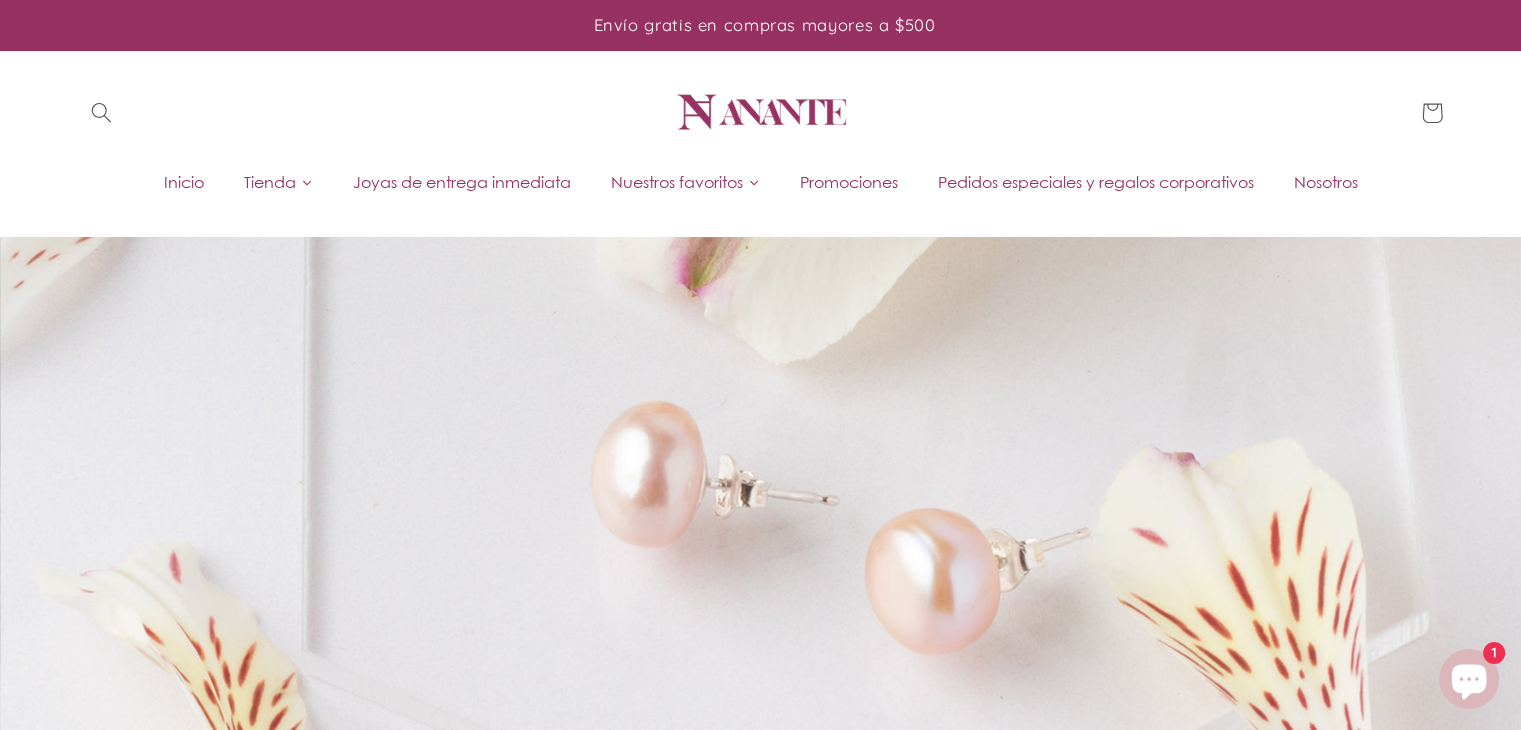 click on "Promociones" at bounding box center [849, 182] 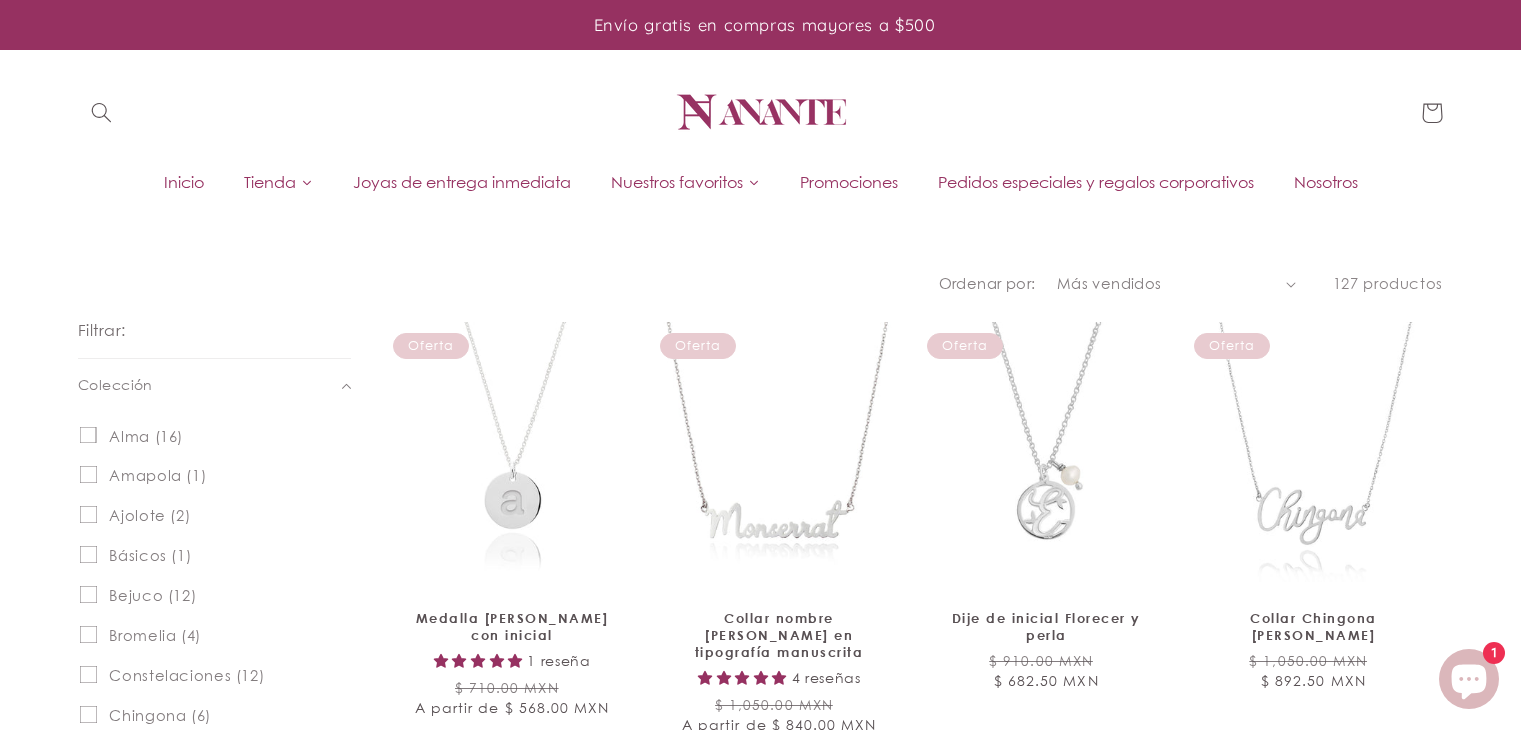 scroll, scrollTop: 0, scrollLeft: 0, axis: both 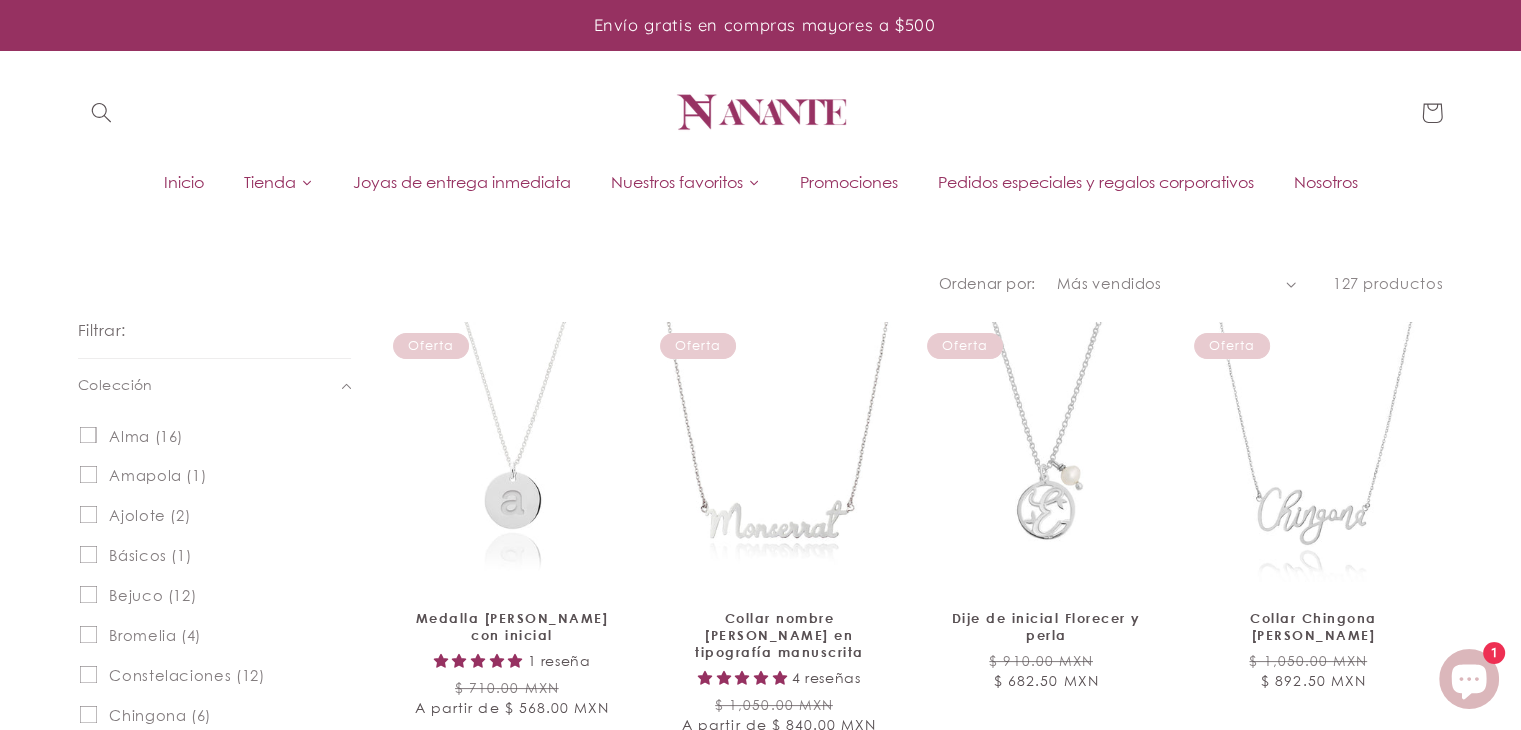 click on "Pedidos especiales y regalos corporativos" at bounding box center [1096, 182] 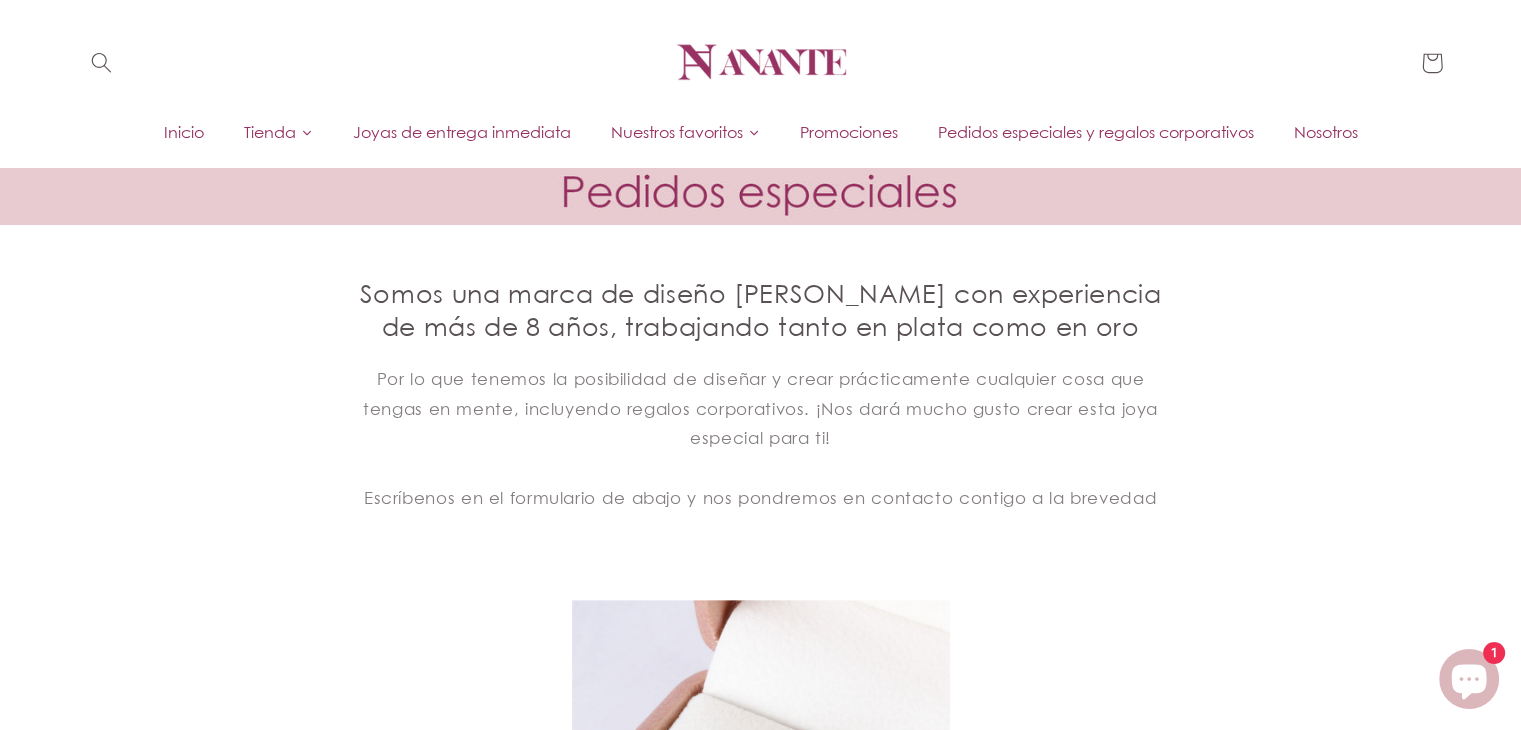 scroll, scrollTop: 200, scrollLeft: 0, axis: vertical 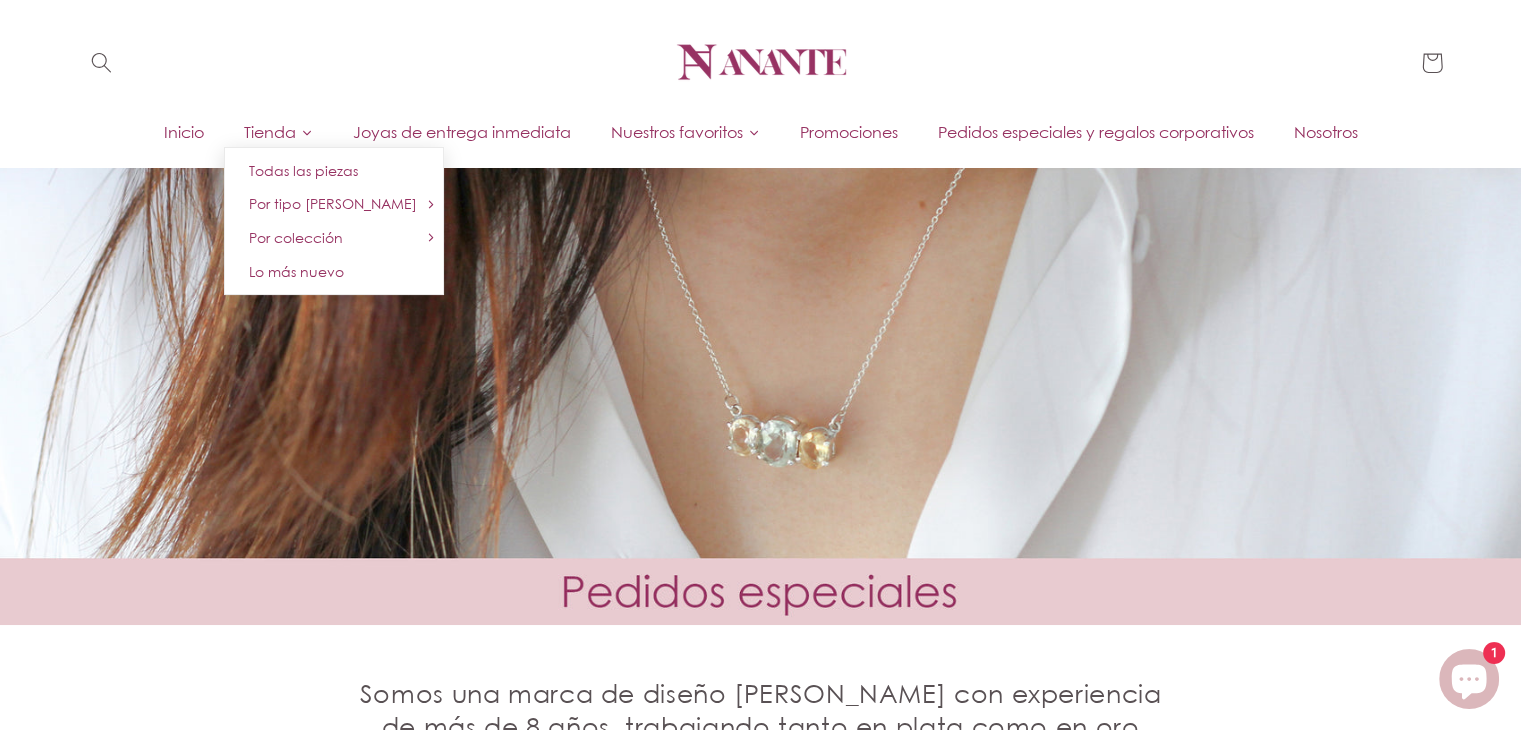 click on "Tienda" at bounding box center (270, 132) 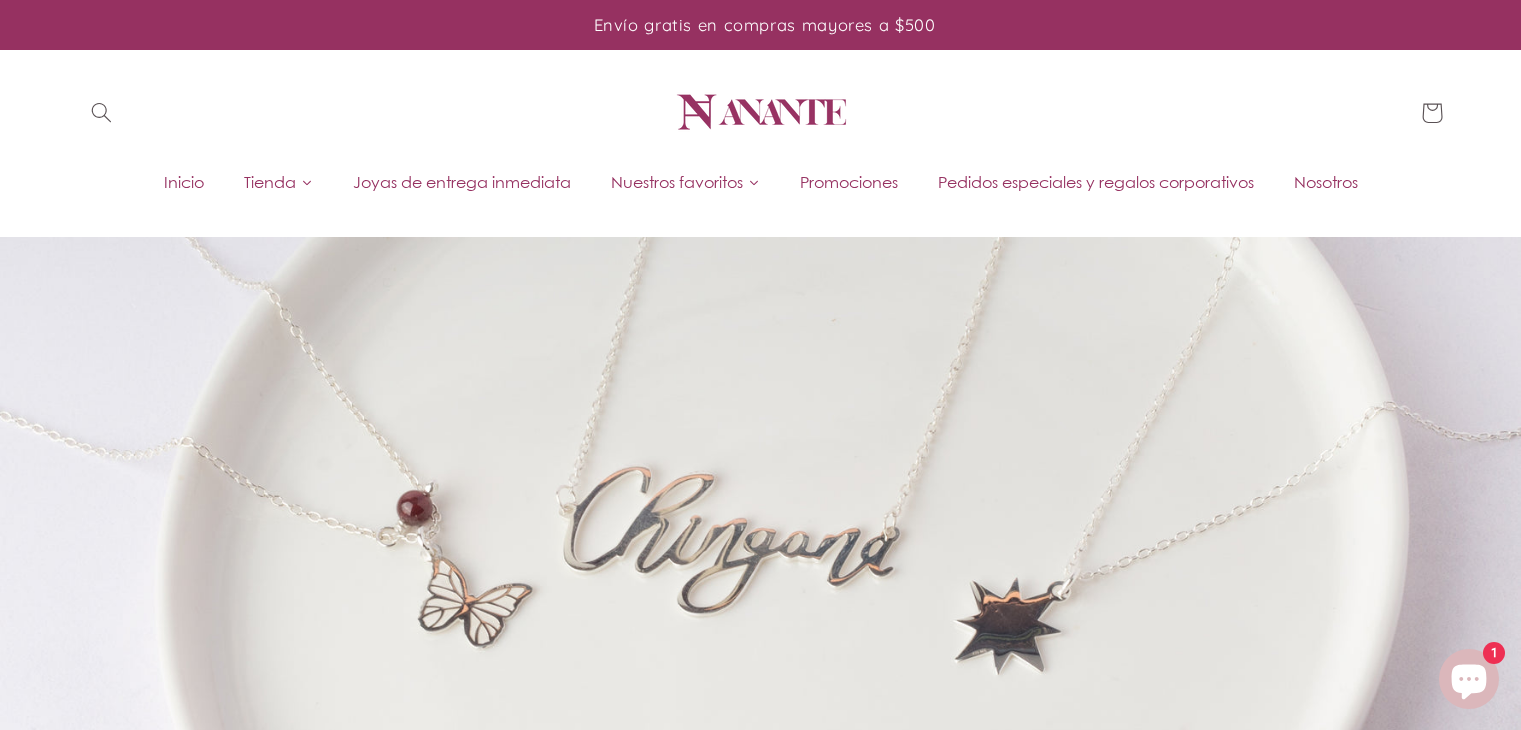 scroll, scrollTop: 0, scrollLeft: 0, axis: both 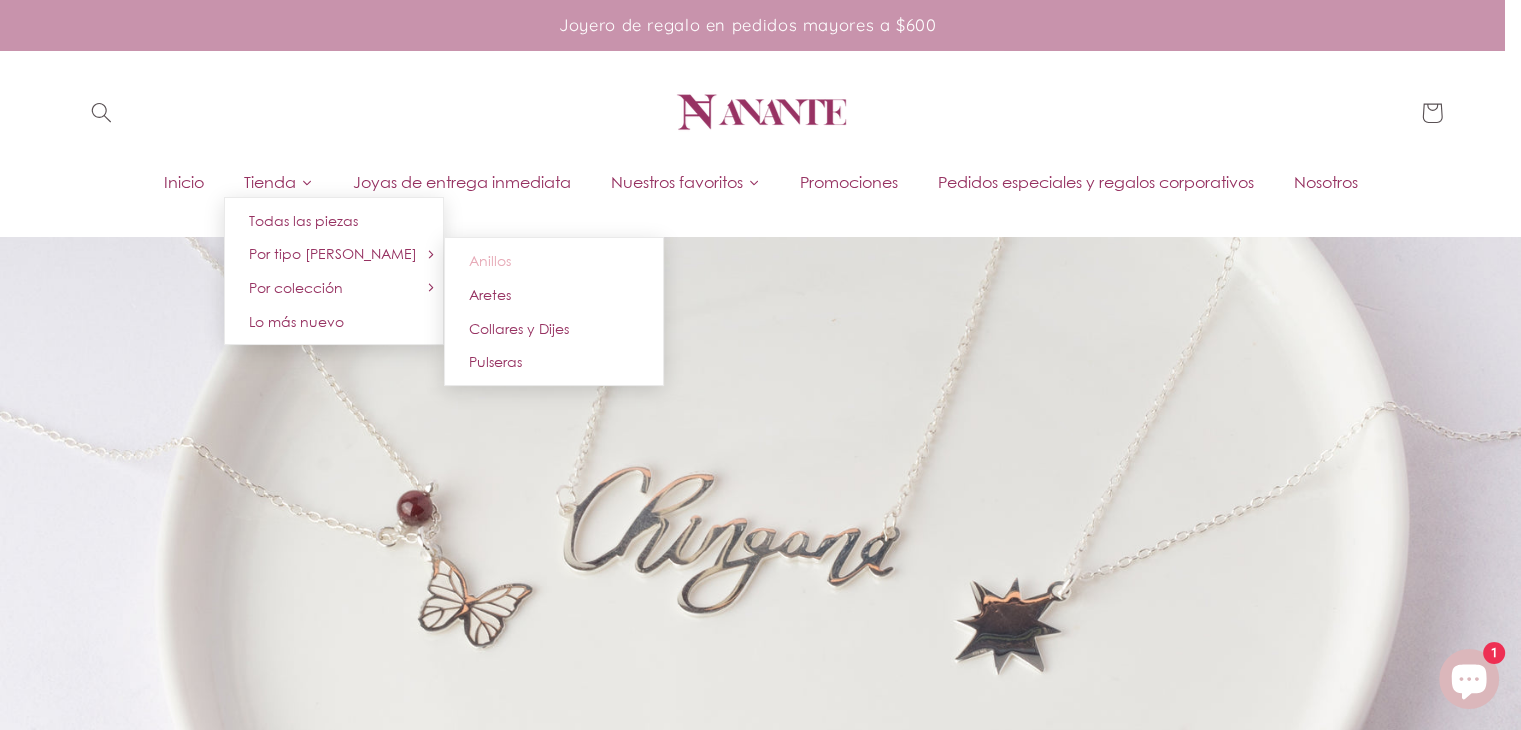click on "Anillos" at bounding box center (490, 260) 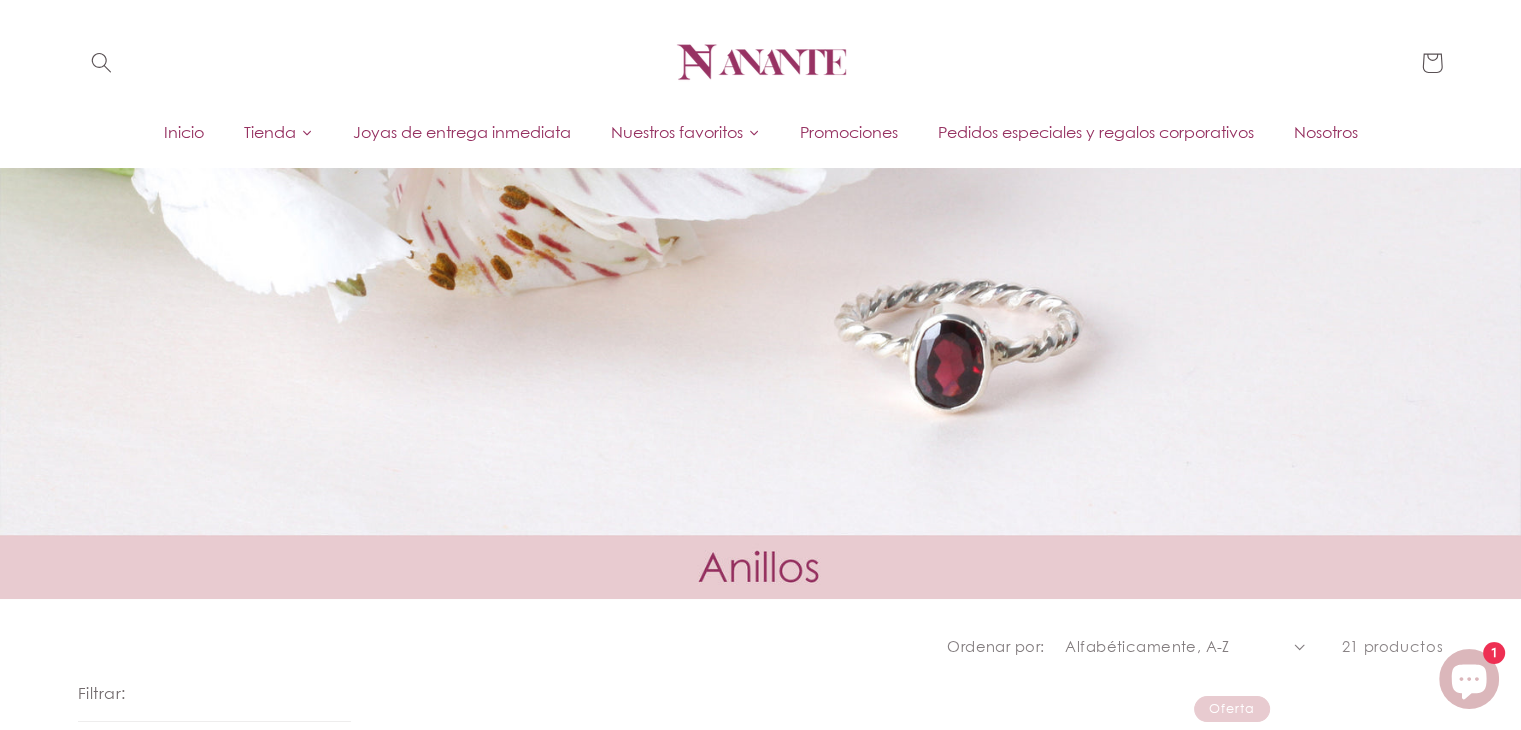 scroll, scrollTop: 0, scrollLeft: 0, axis: both 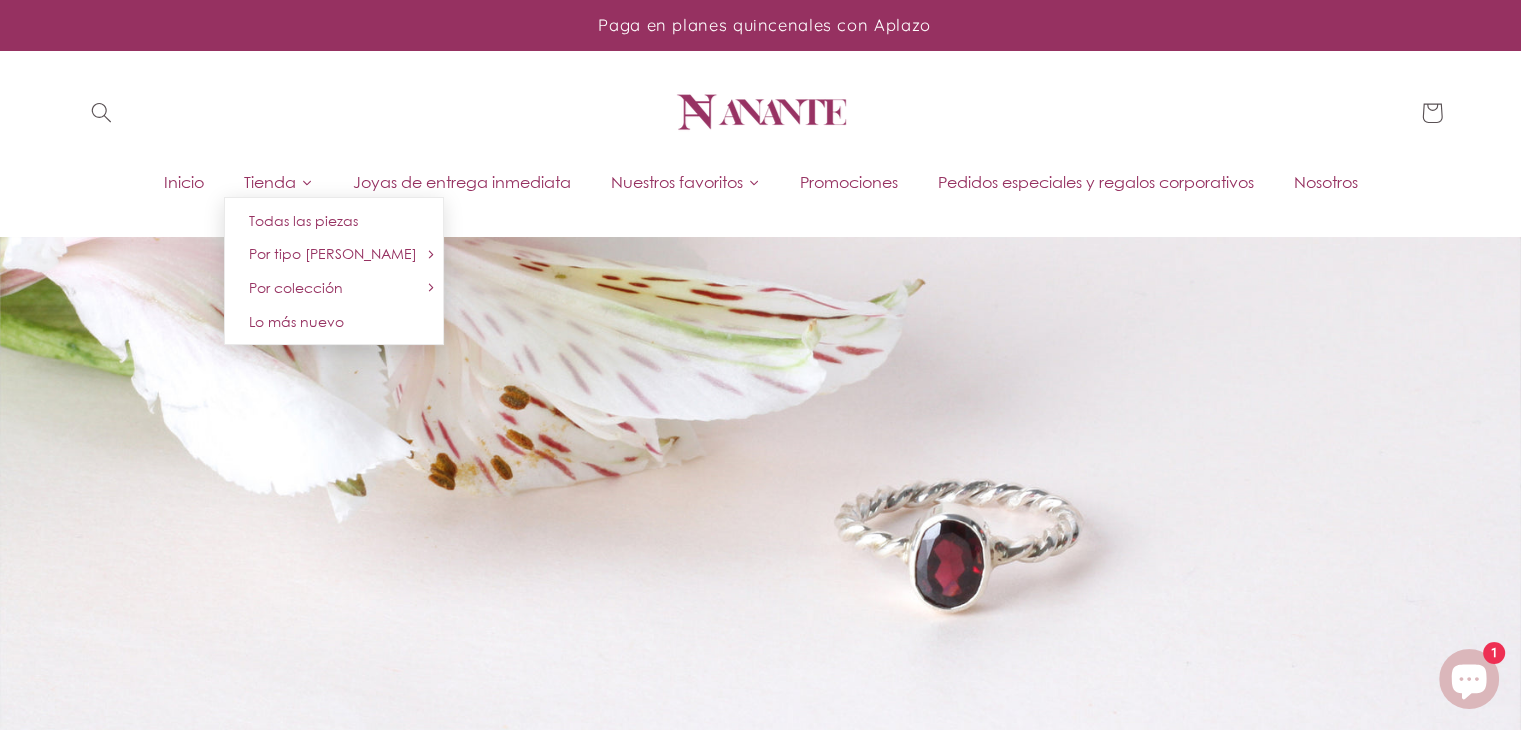 click on "Tienda" at bounding box center [270, 182] 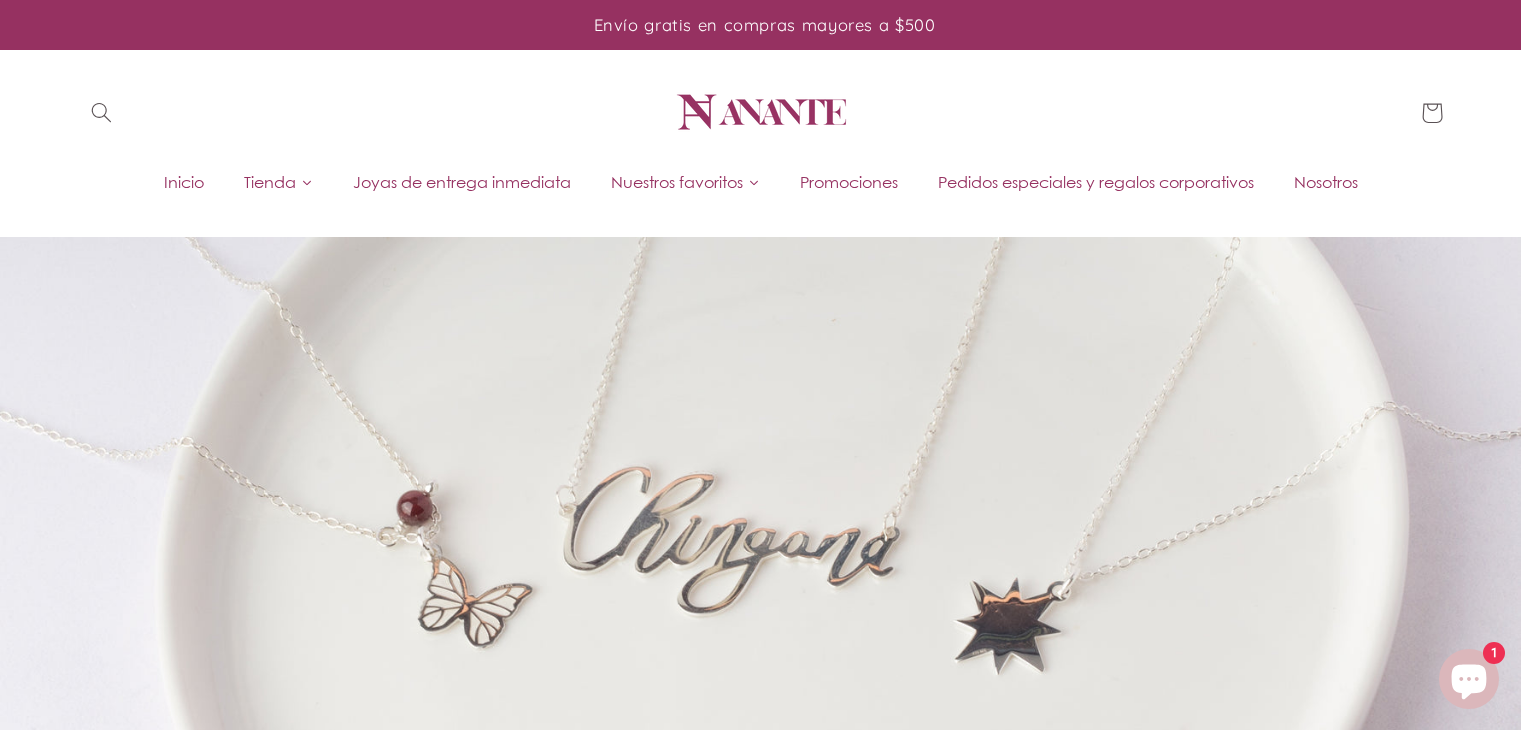 scroll, scrollTop: 0, scrollLeft: 0, axis: both 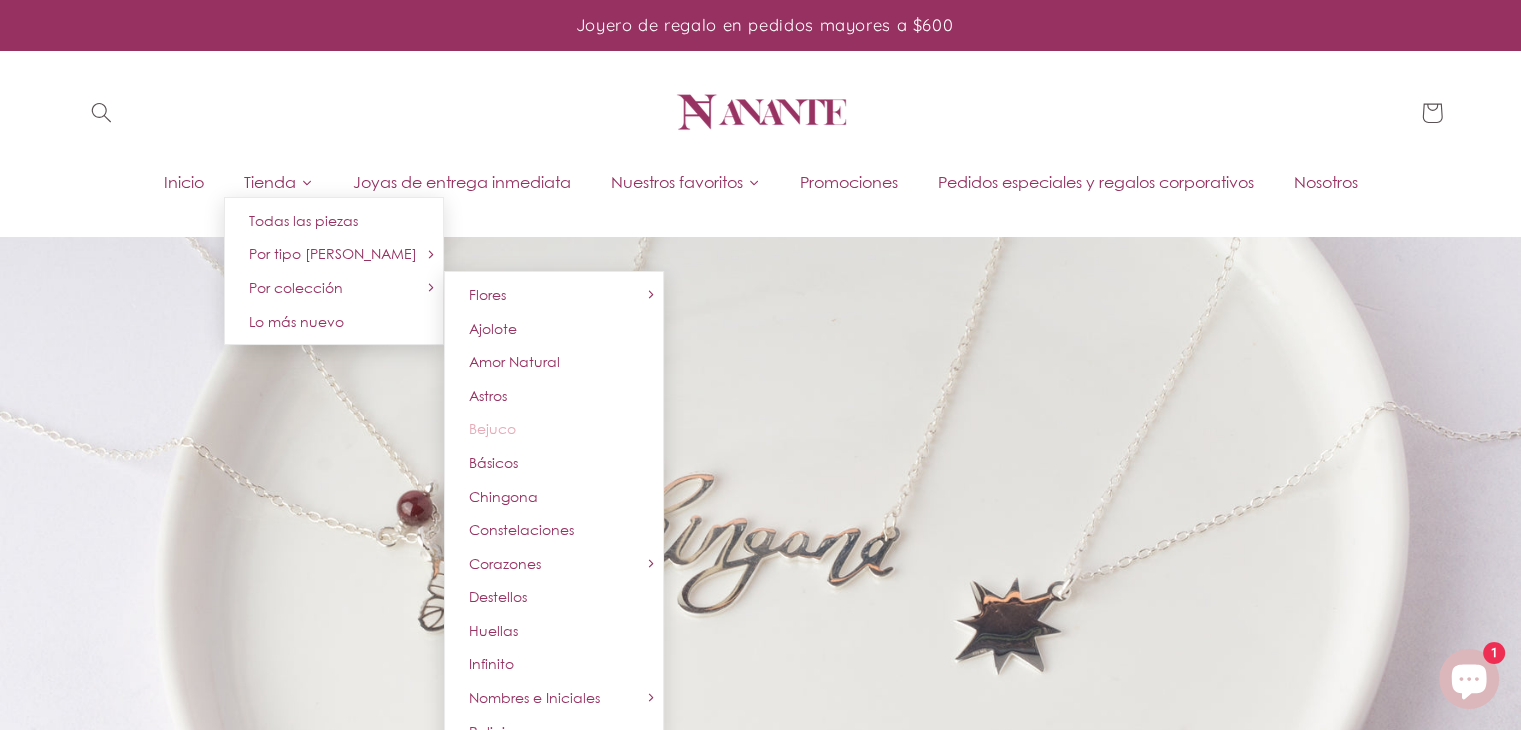 click on "Bejuco" at bounding box center [492, 428] 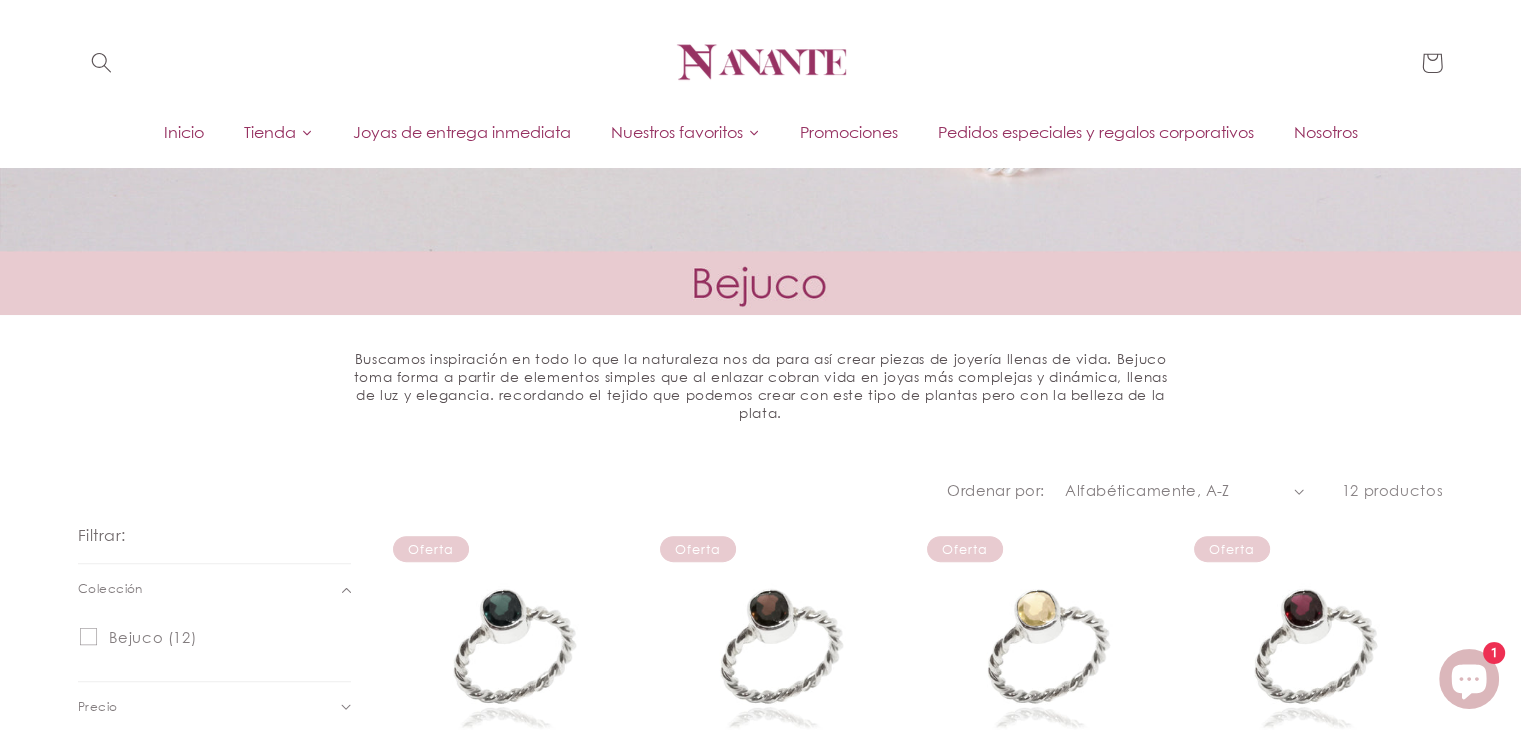 scroll, scrollTop: 0, scrollLeft: 0, axis: both 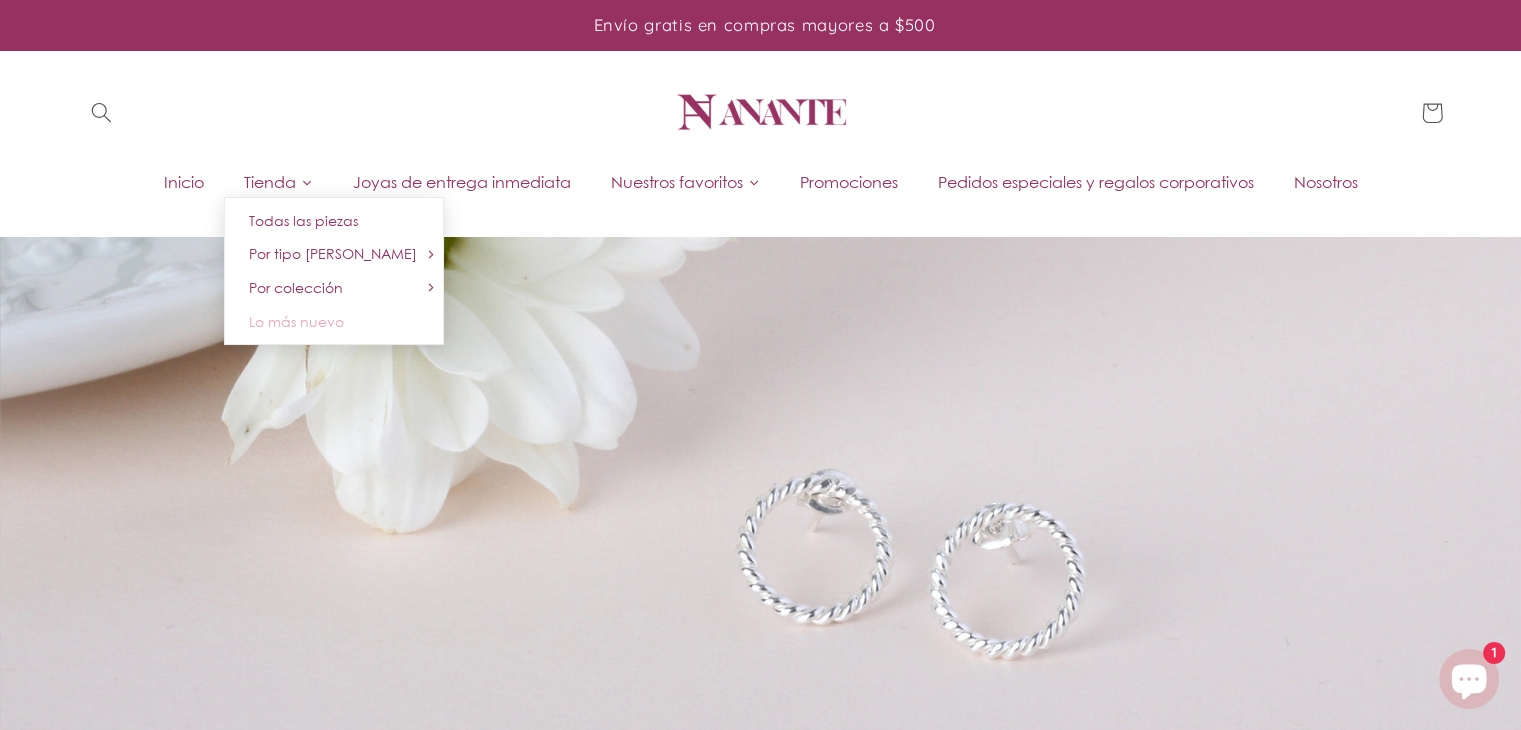 click on "Lo más nuevo" at bounding box center [296, 321] 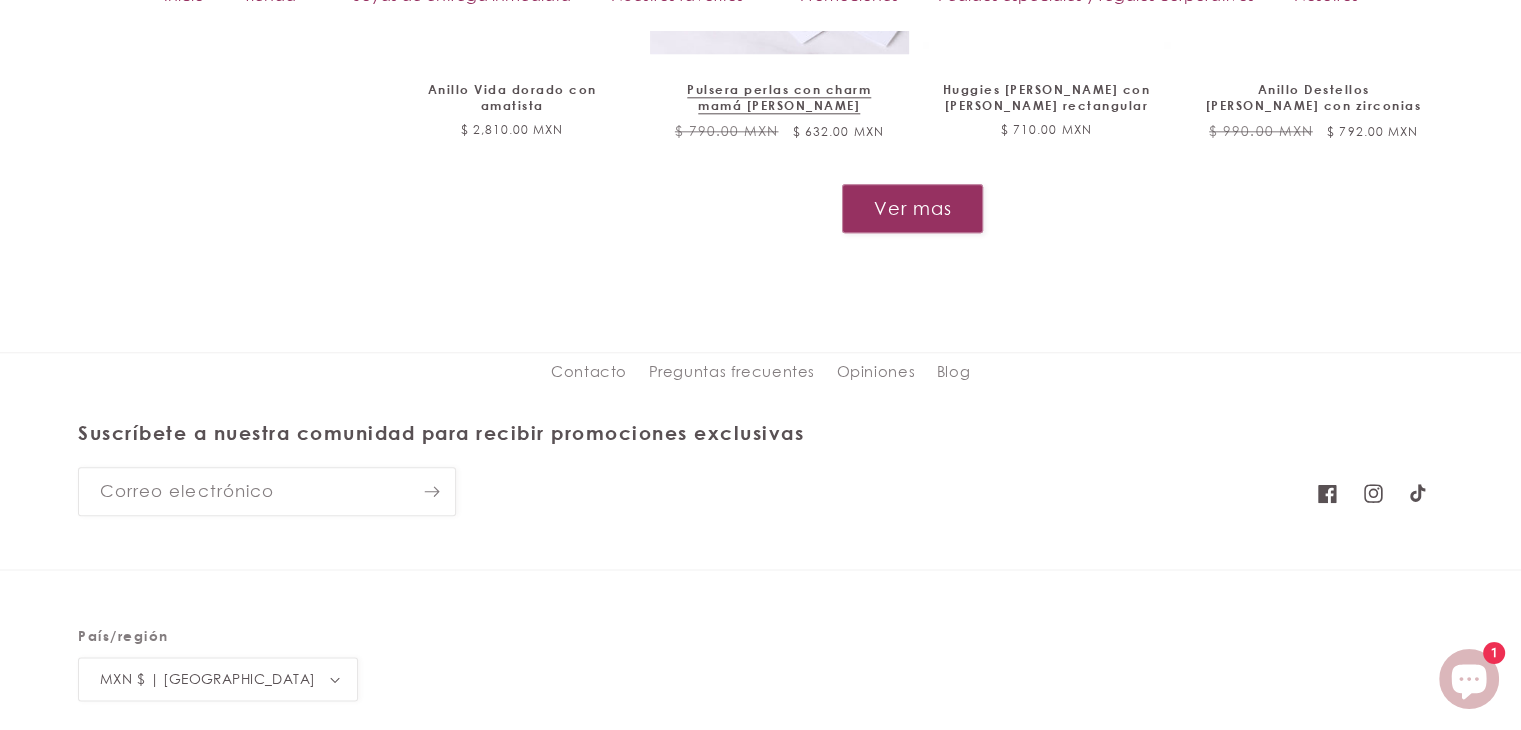 scroll, scrollTop: 2300, scrollLeft: 0, axis: vertical 